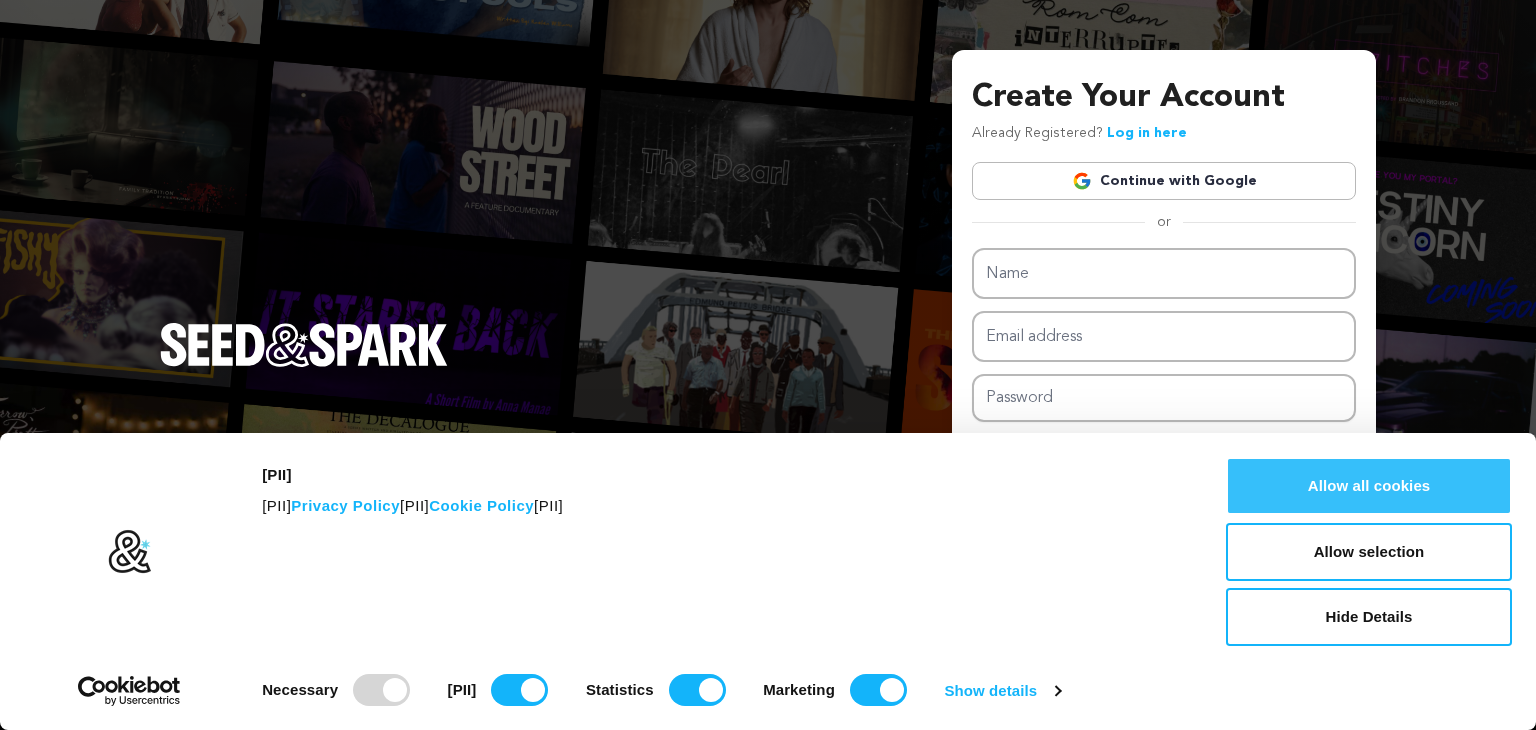 scroll, scrollTop: 0, scrollLeft: 0, axis: both 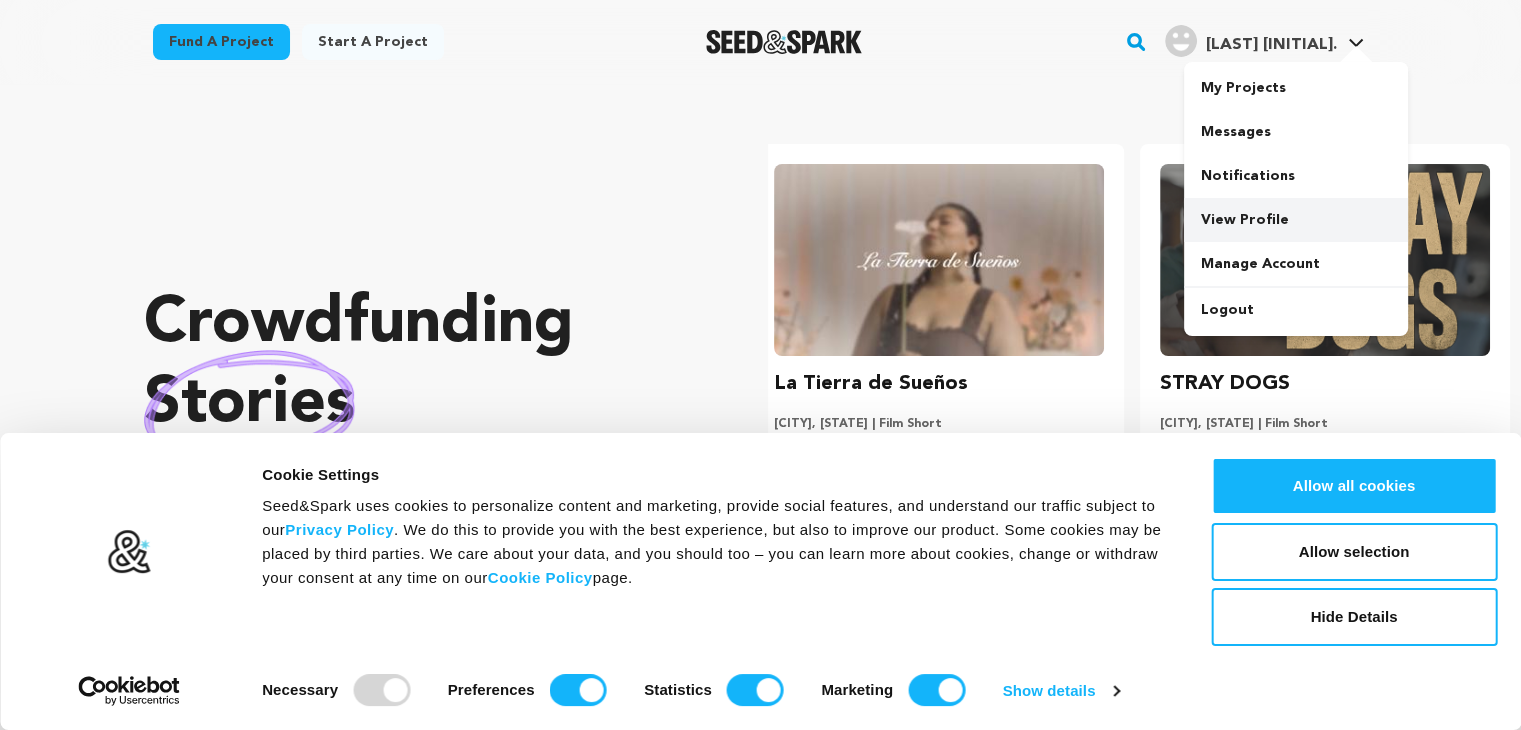 click on "View Profile" at bounding box center [1296, 220] 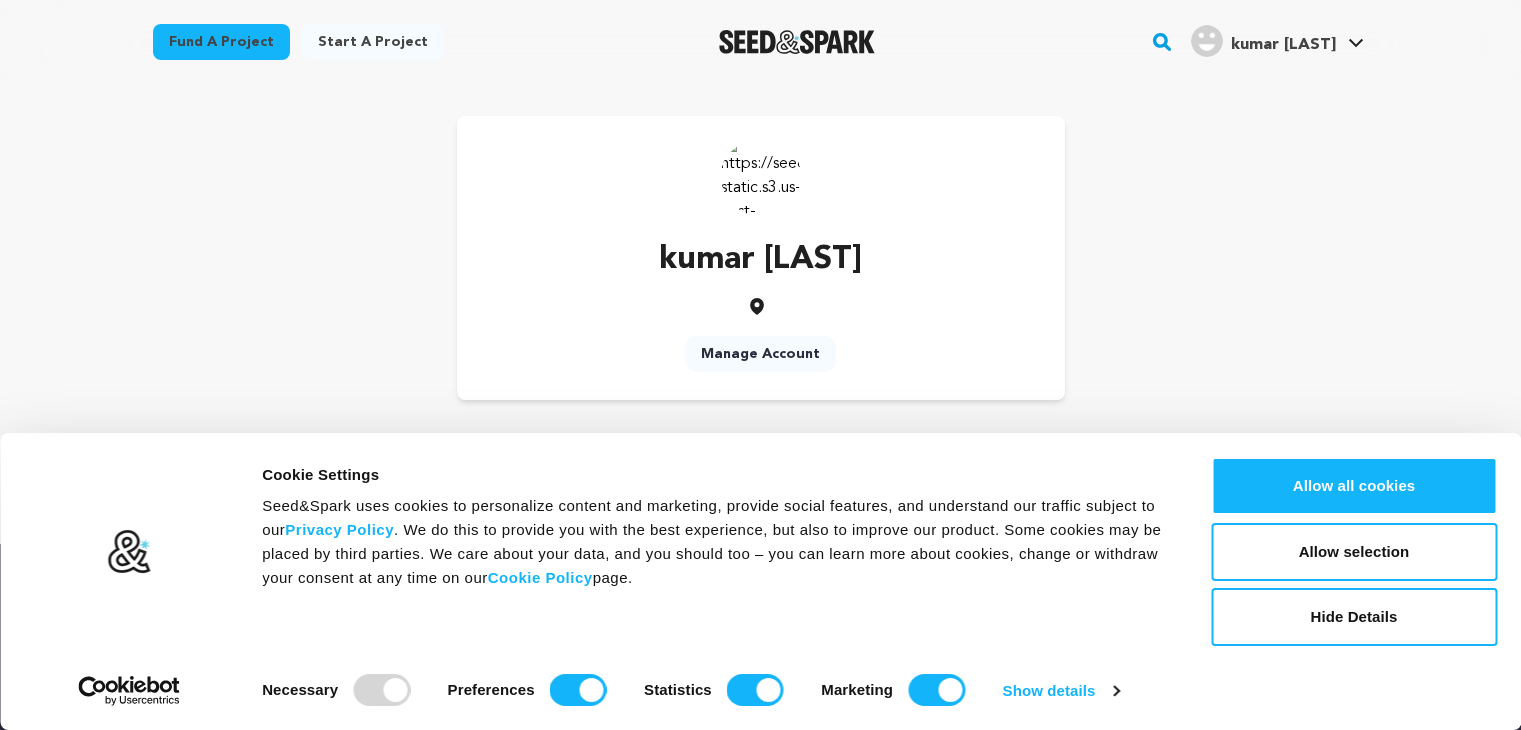 scroll, scrollTop: 0, scrollLeft: 0, axis: both 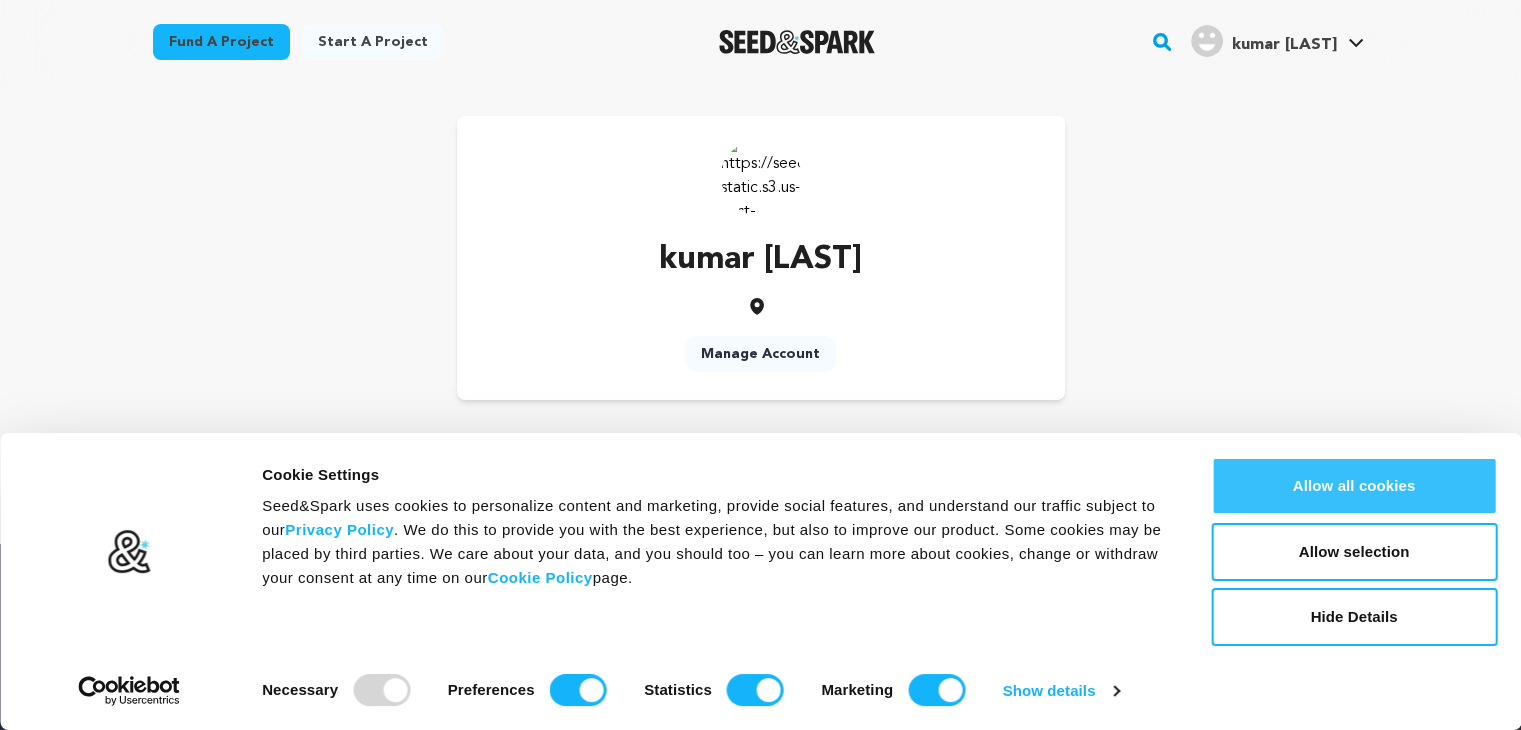 click on "Allow all cookies" at bounding box center [1354, 486] 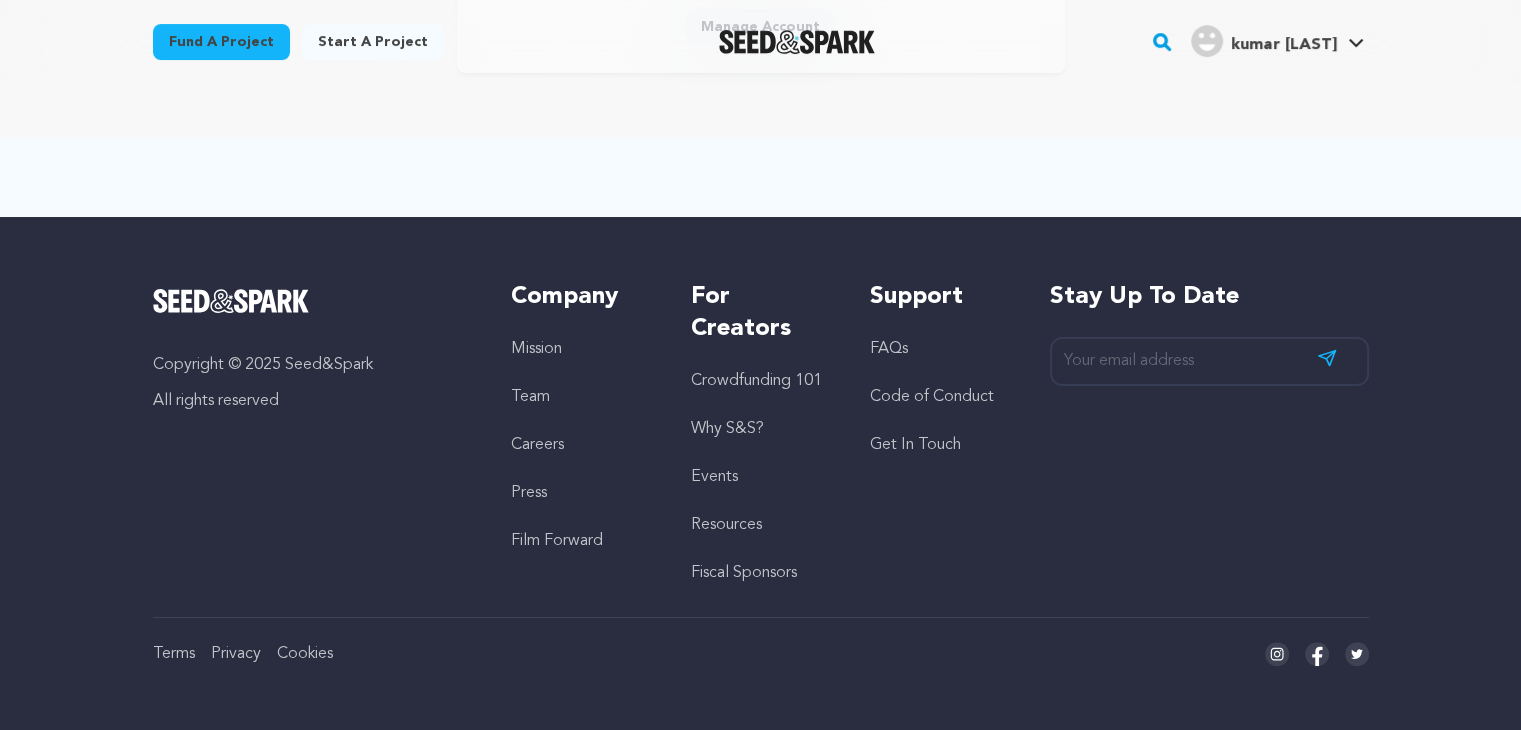 scroll, scrollTop: 0, scrollLeft: 0, axis: both 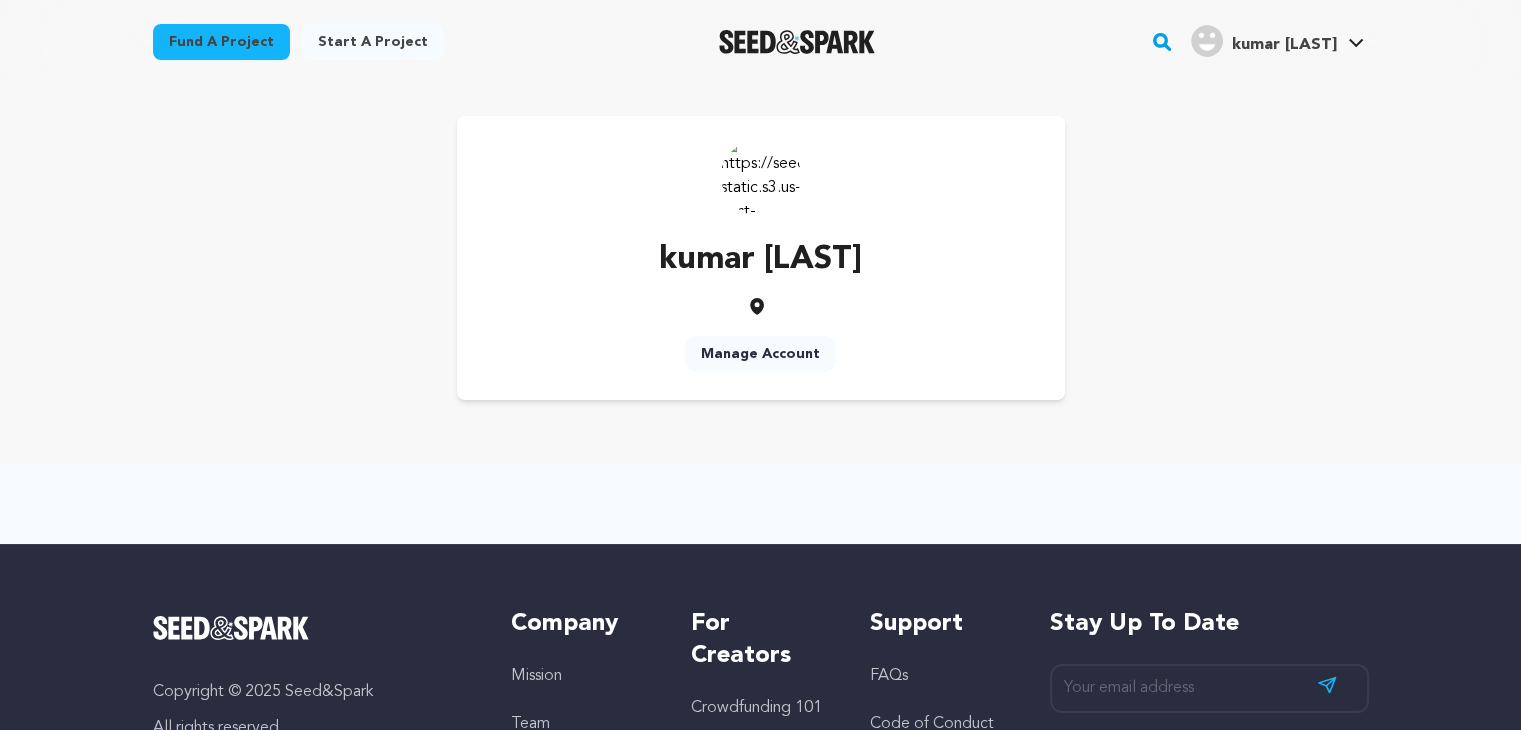 click at bounding box center [761, 176] 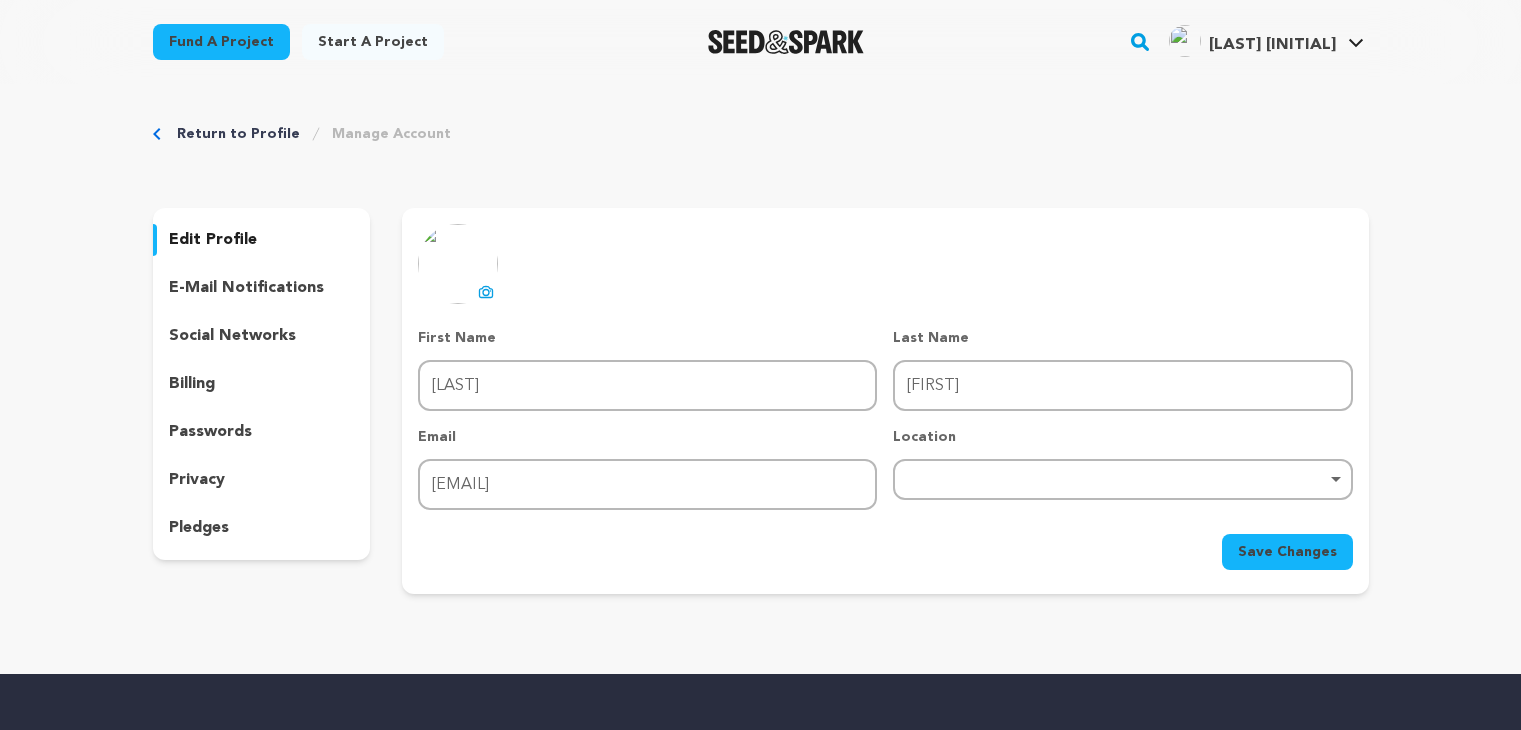 scroll, scrollTop: 0, scrollLeft: 0, axis: both 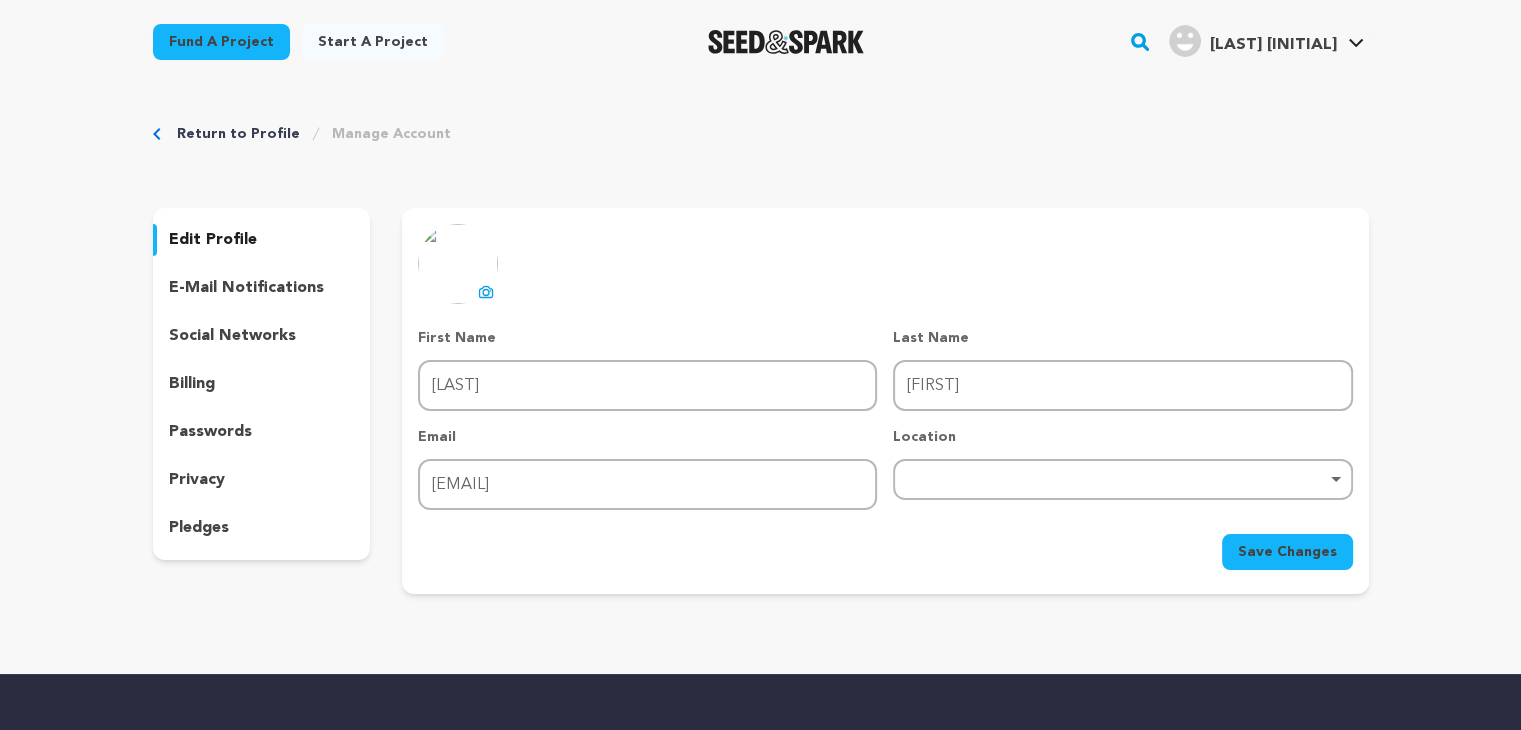 click on "edit profile" at bounding box center [213, 240] 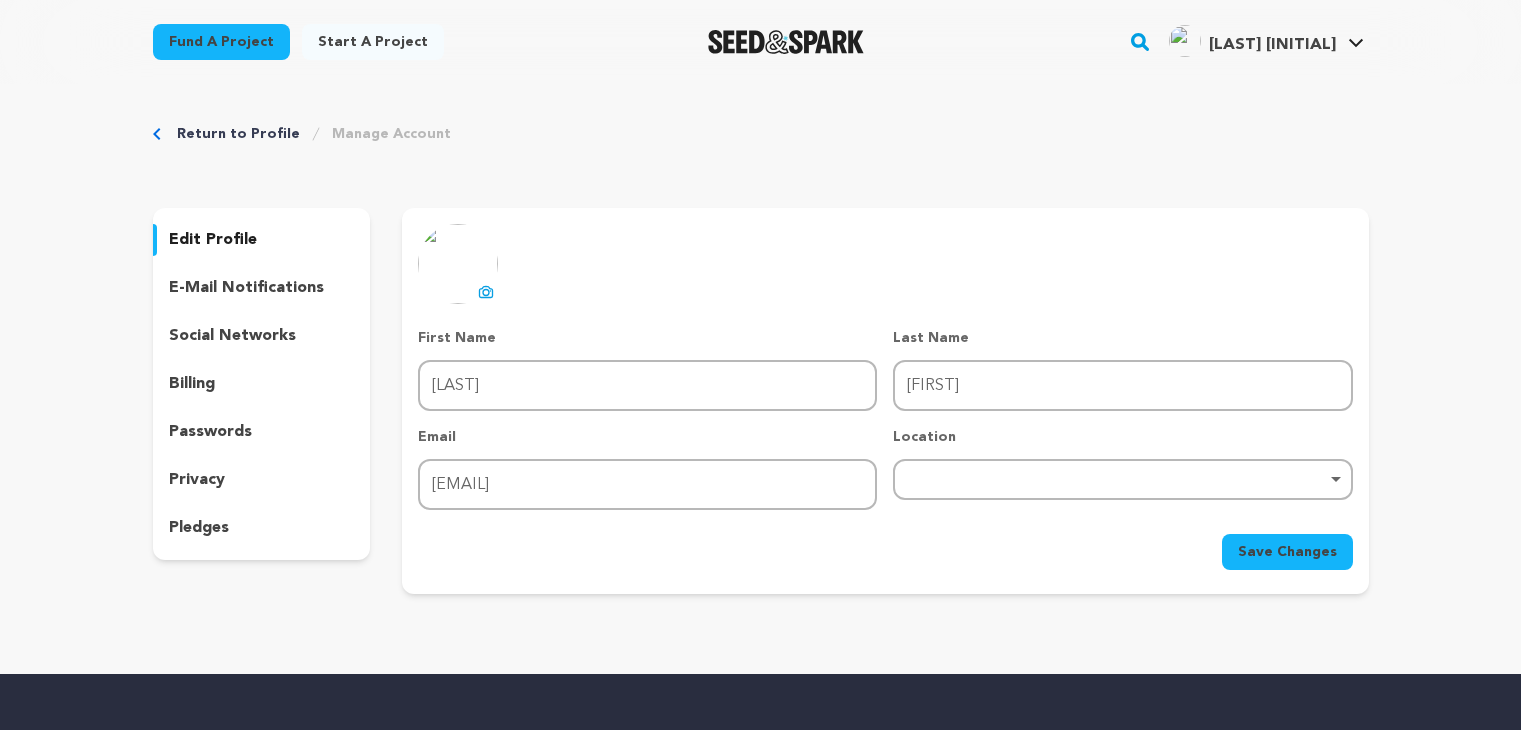 scroll, scrollTop: 0, scrollLeft: 0, axis: both 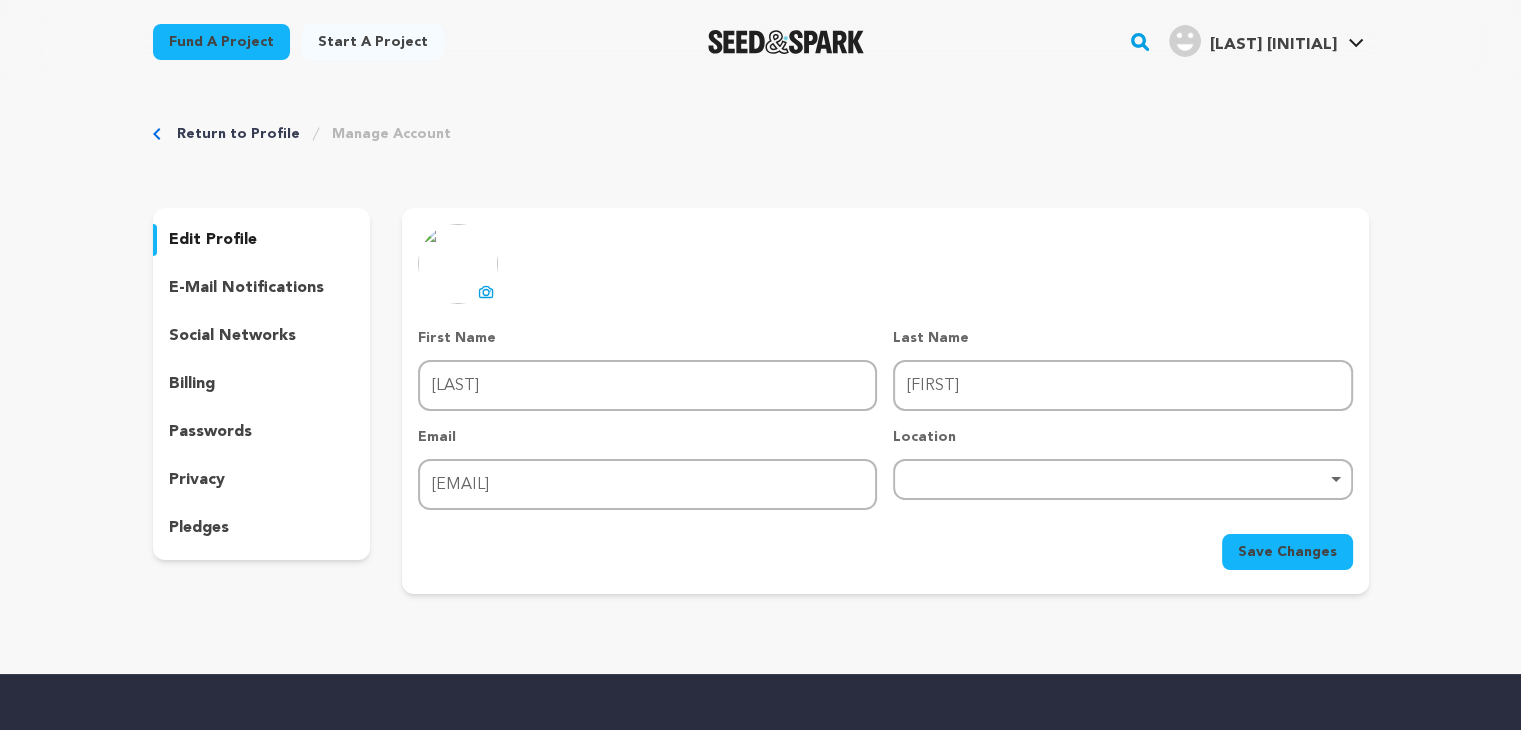 click on "edit profile" at bounding box center [213, 240] 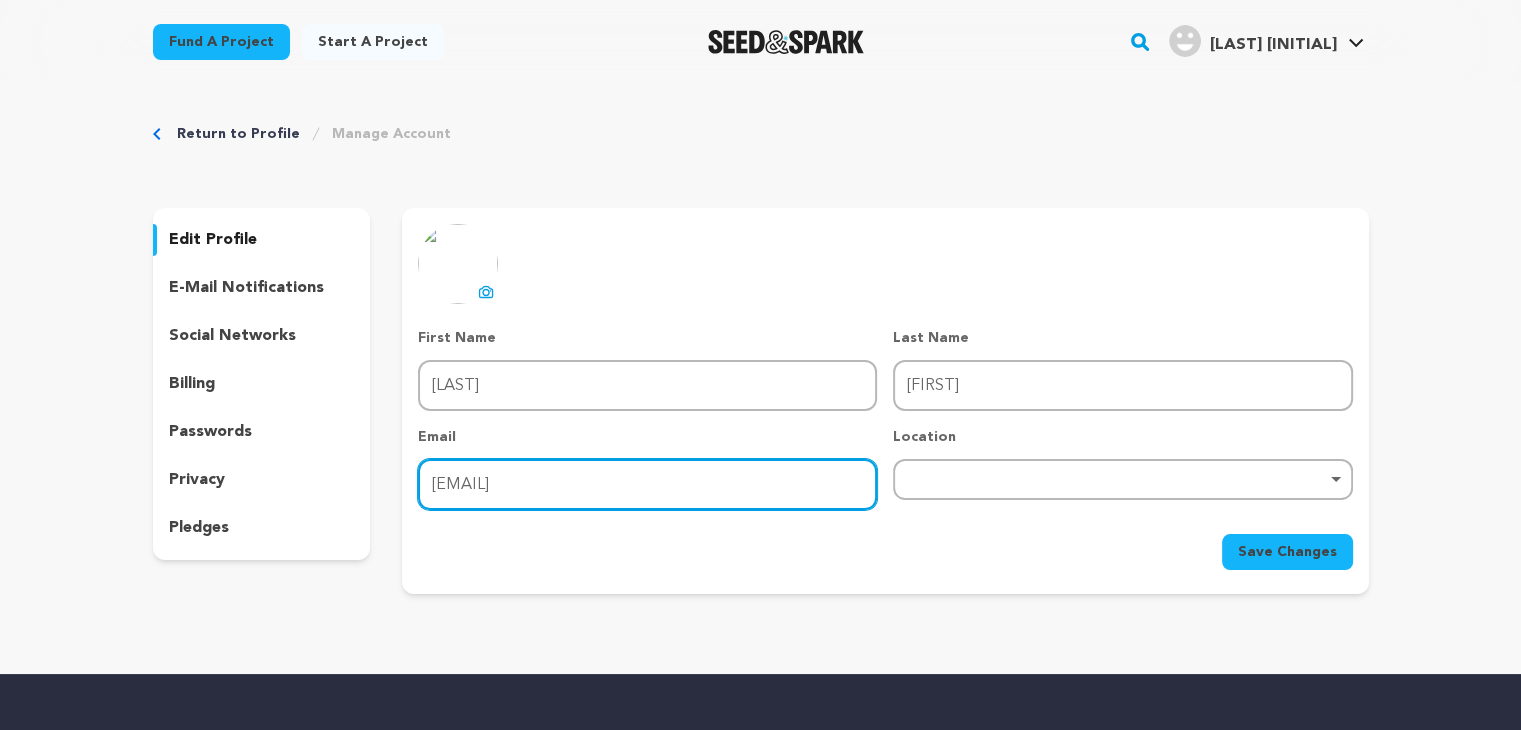 click on "[FIRST][LAST]@[example.com]" at bounding box center (647, 484) 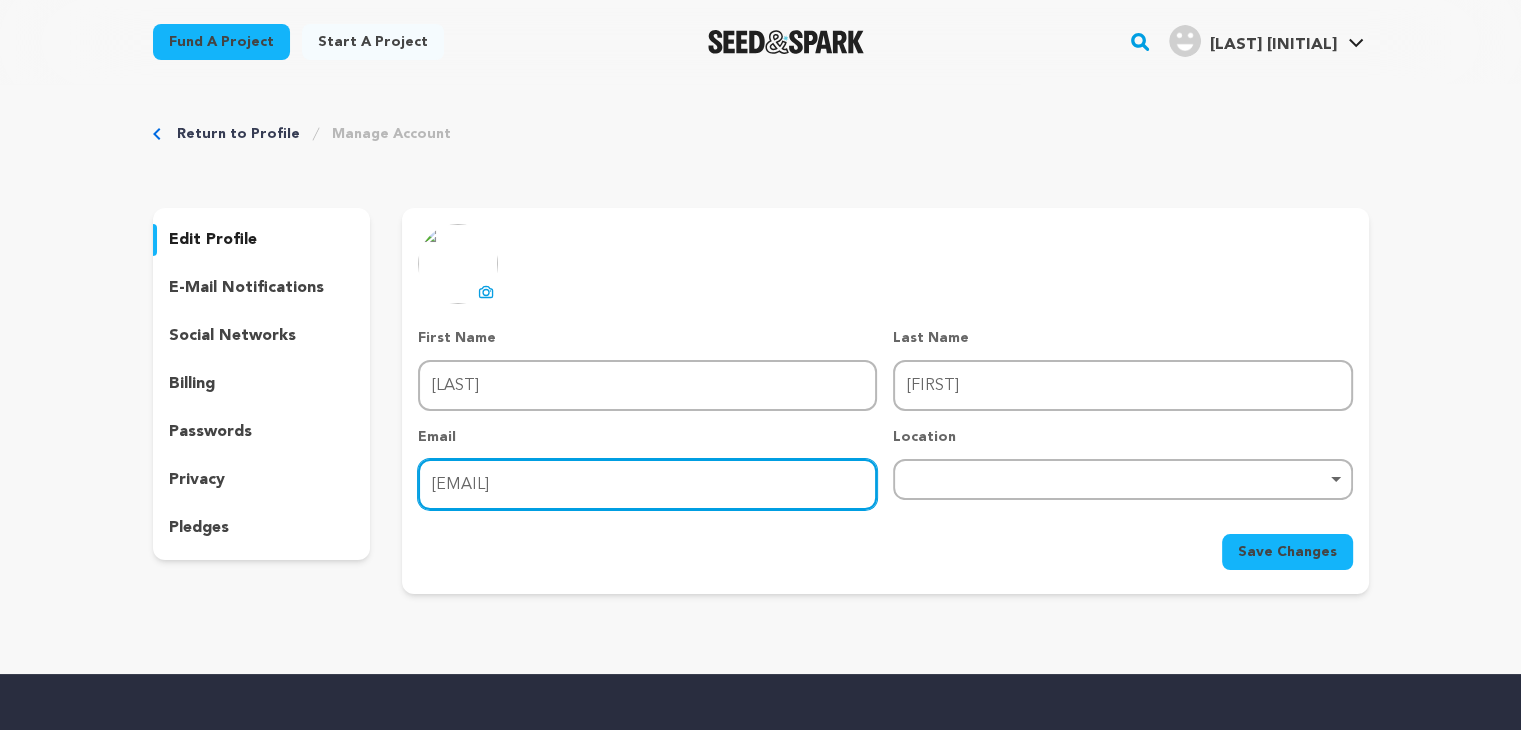 click on "Remove item" at bounding box center [1122, 479] 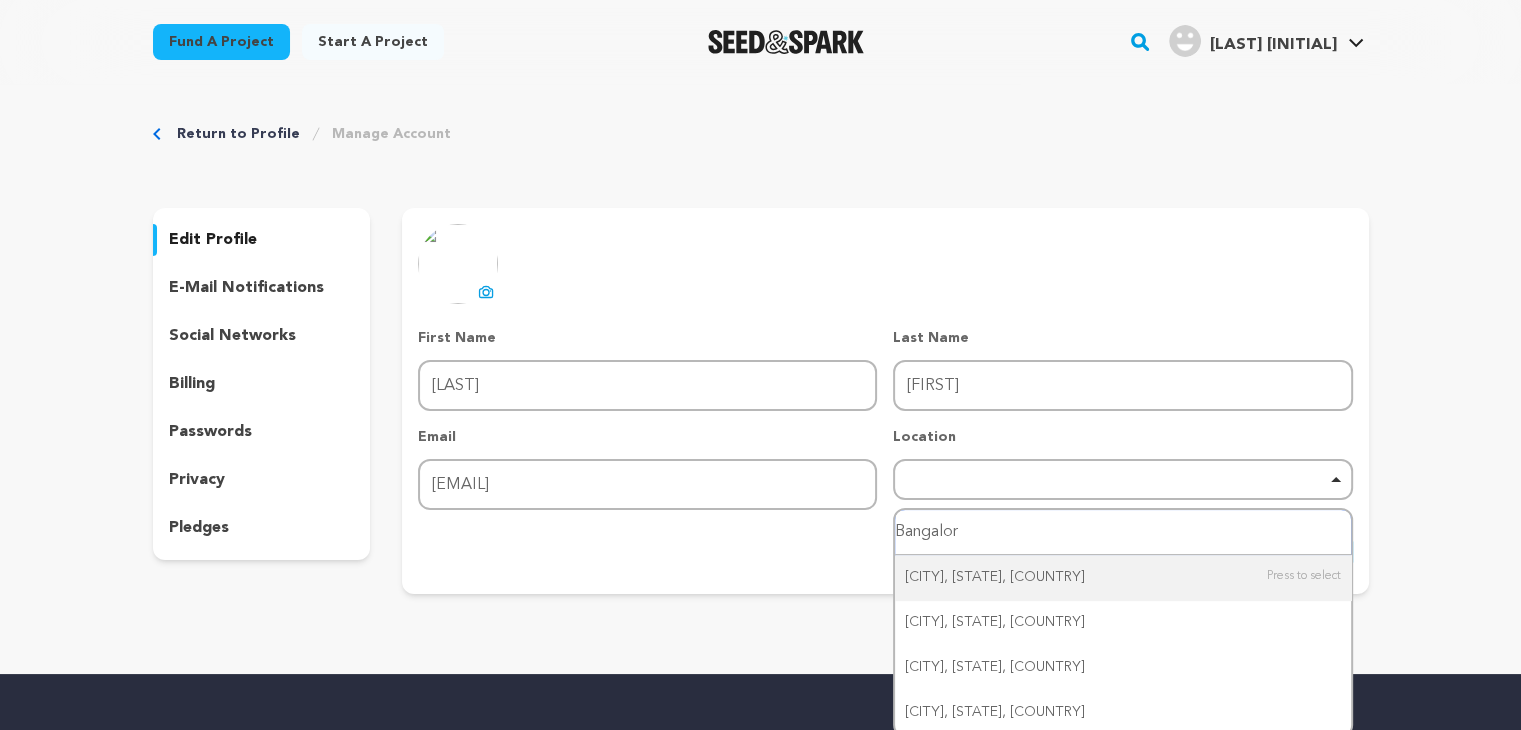 type on "Bangalore" 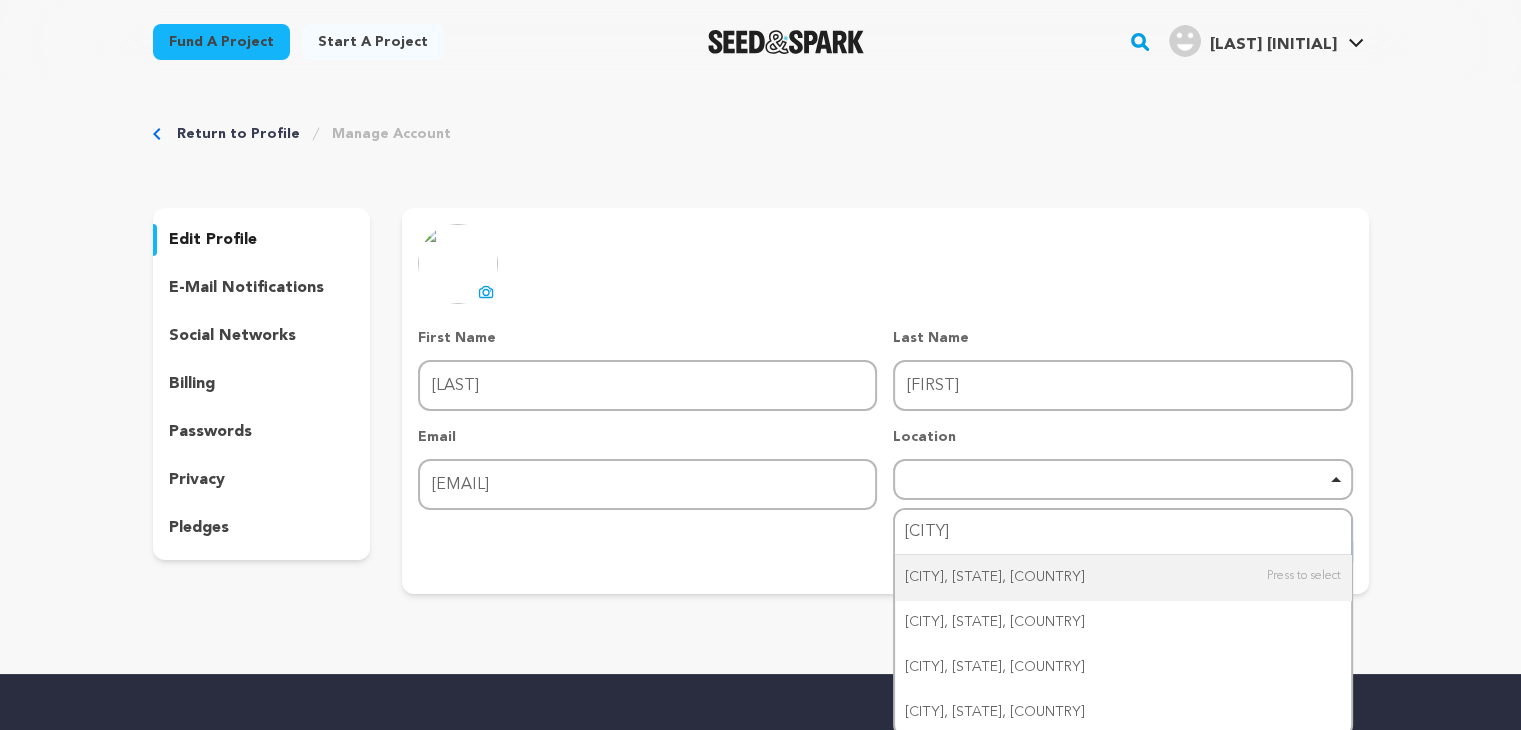 type 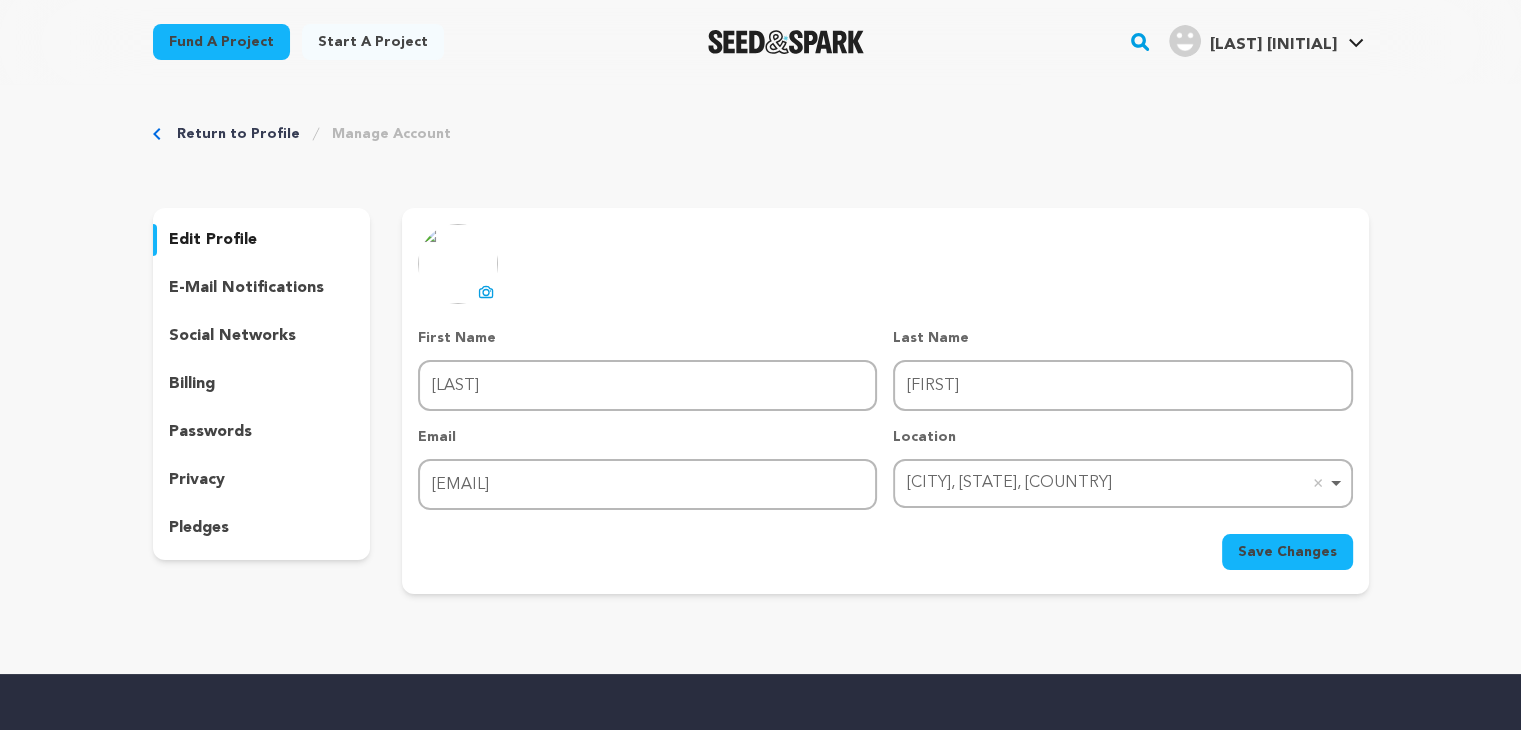 click on "Save Changes" at bounding box center [1287, 552] 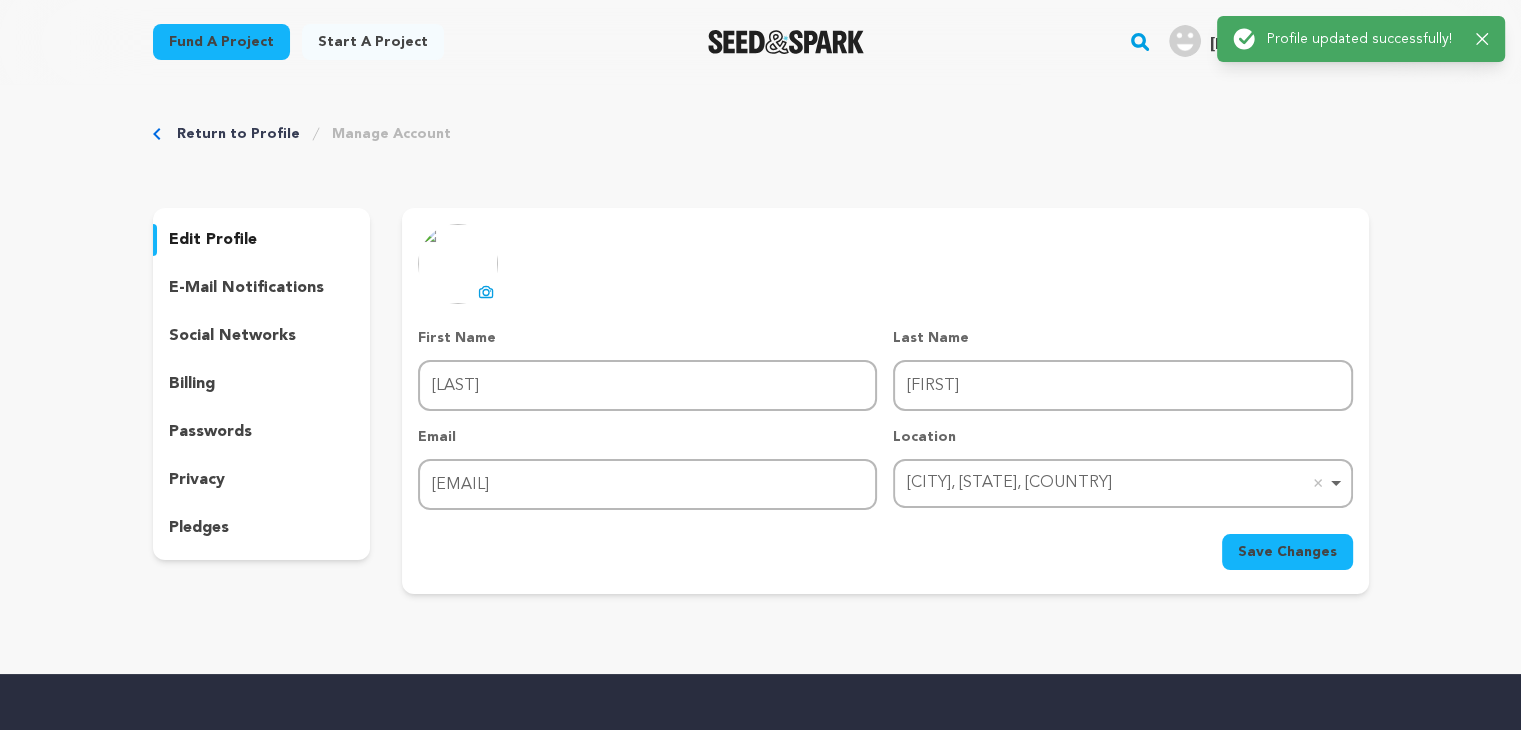 click on "edit profile" at bounding box center [213, 240] 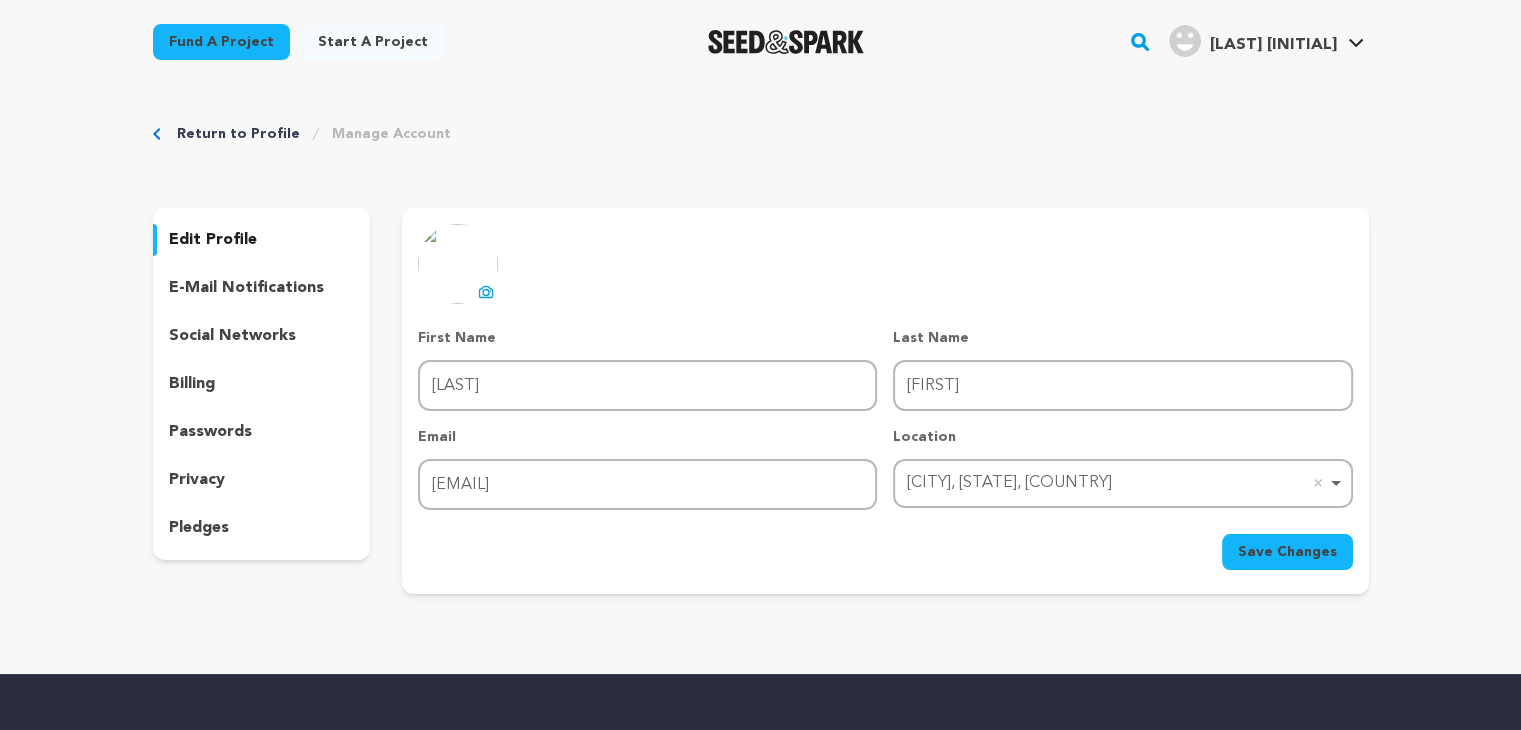 click on "edit profile" at bounding box center (262, 240) 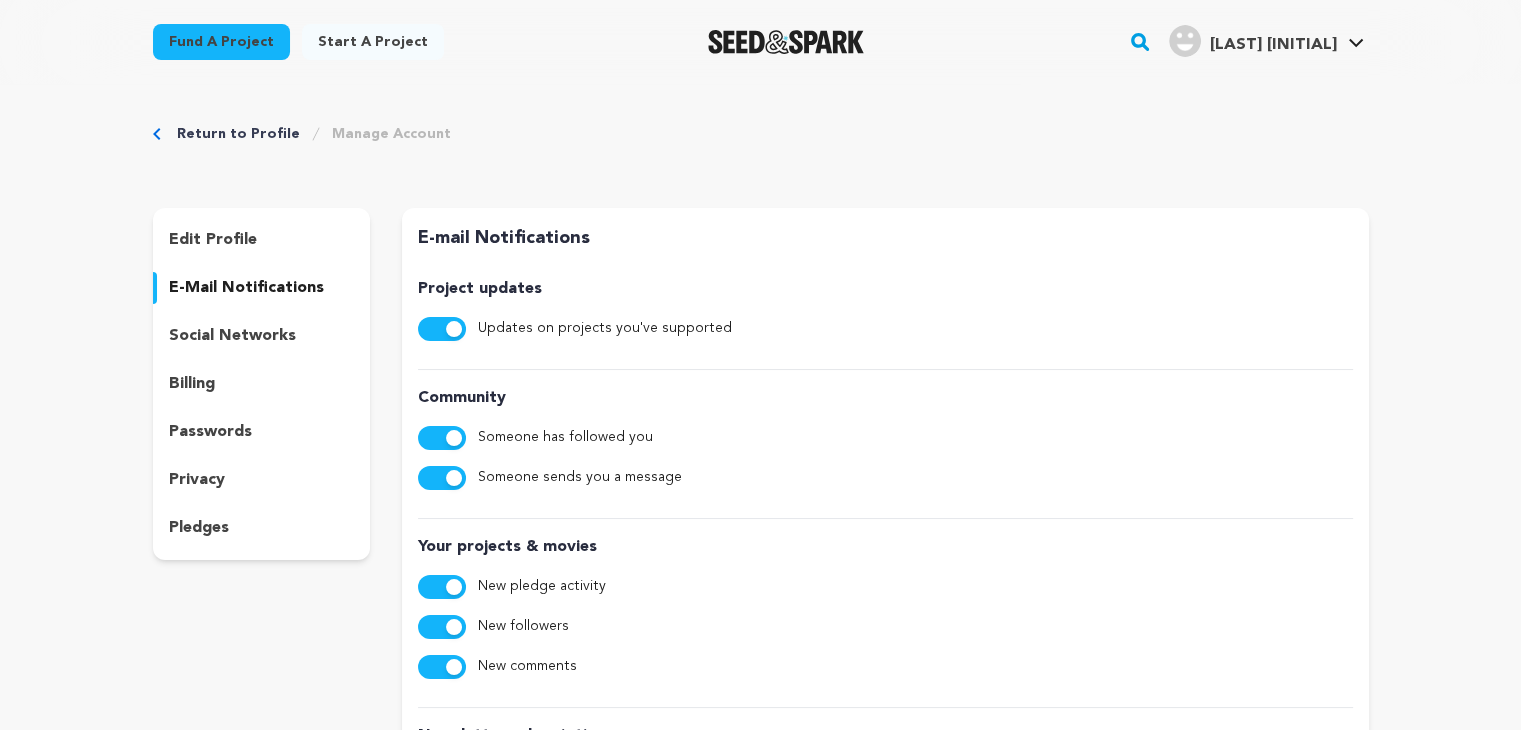 click on "social networks" at bounding box center (232, 336) 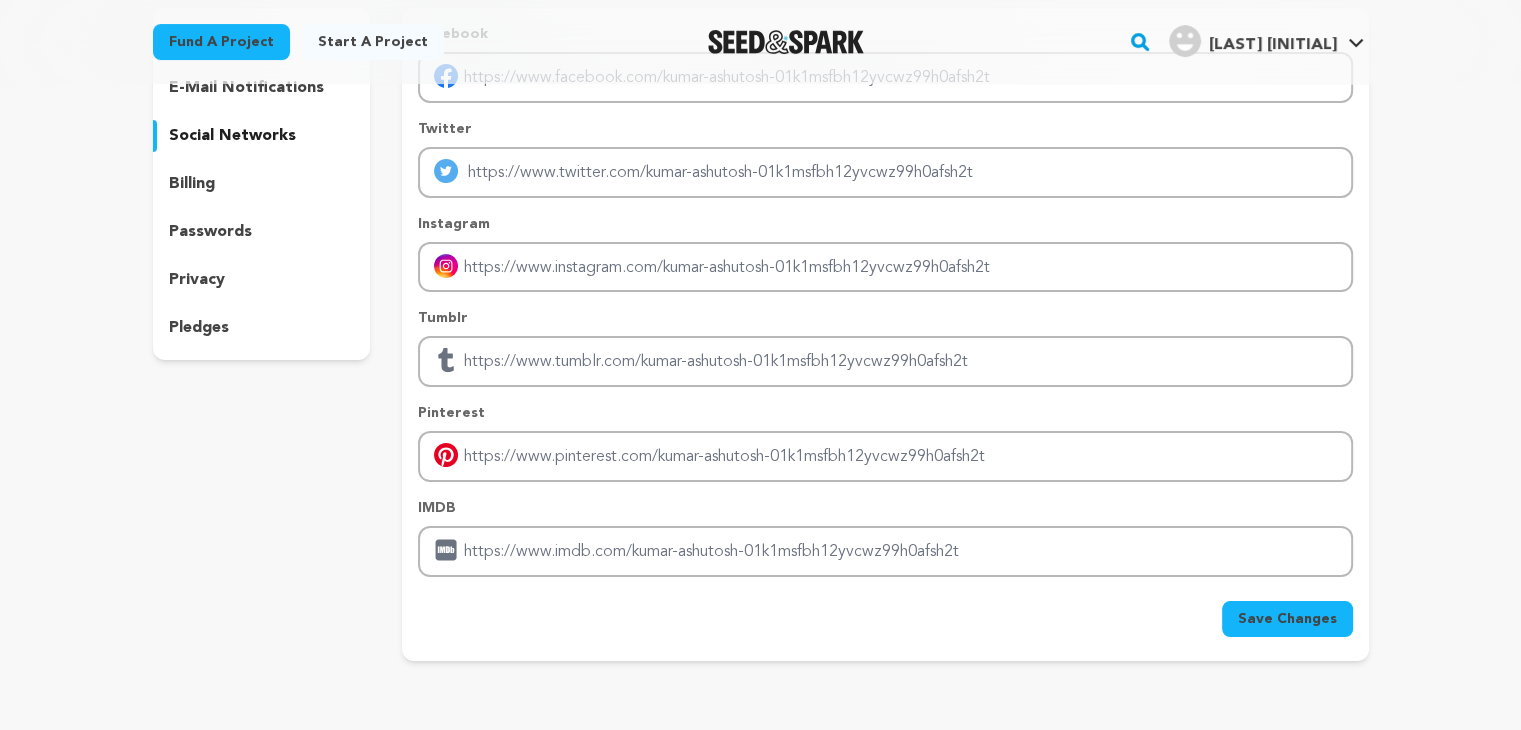 scroll, scrollTop: 196, scrollLeft: 0, axis: vertical 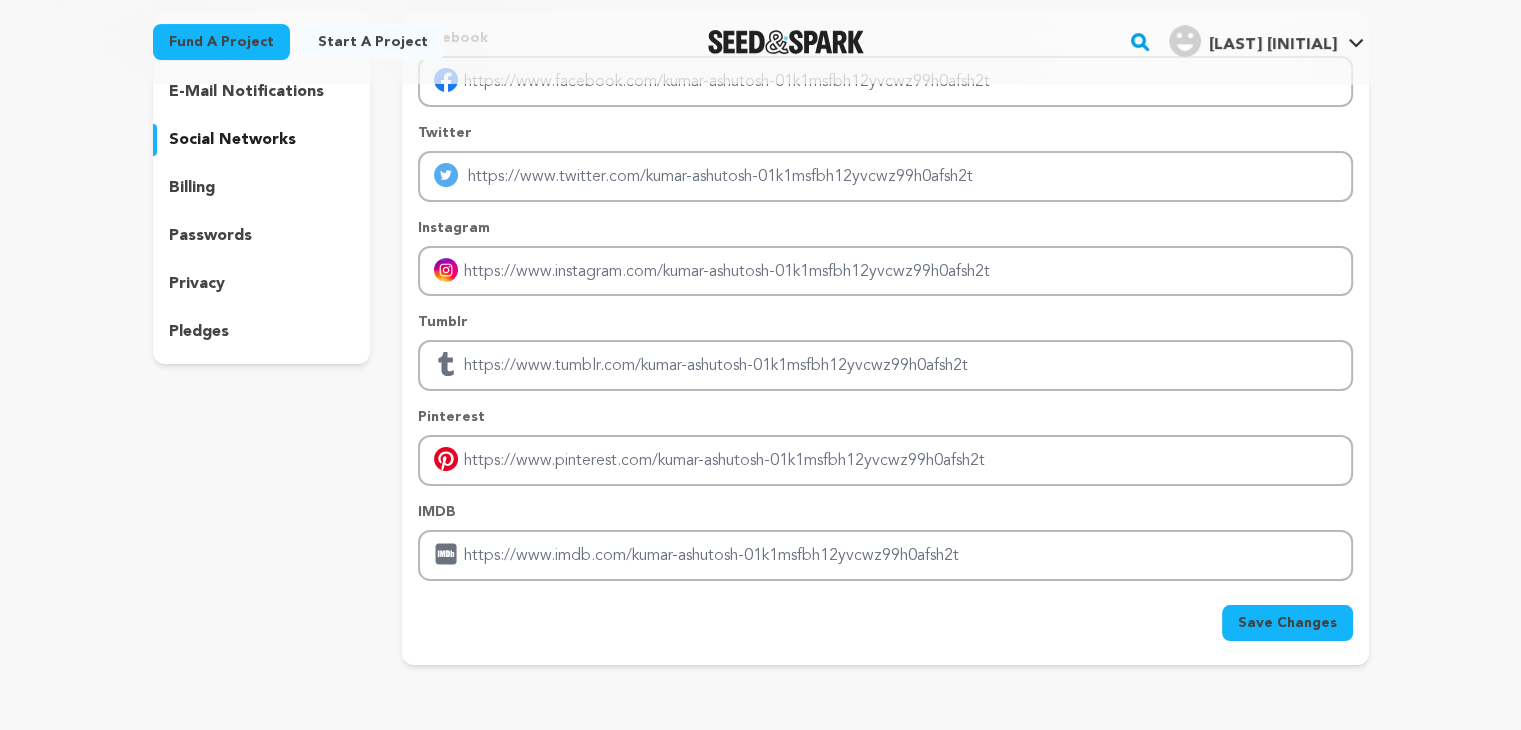click on "privacy" at bounding box center [197, 284] 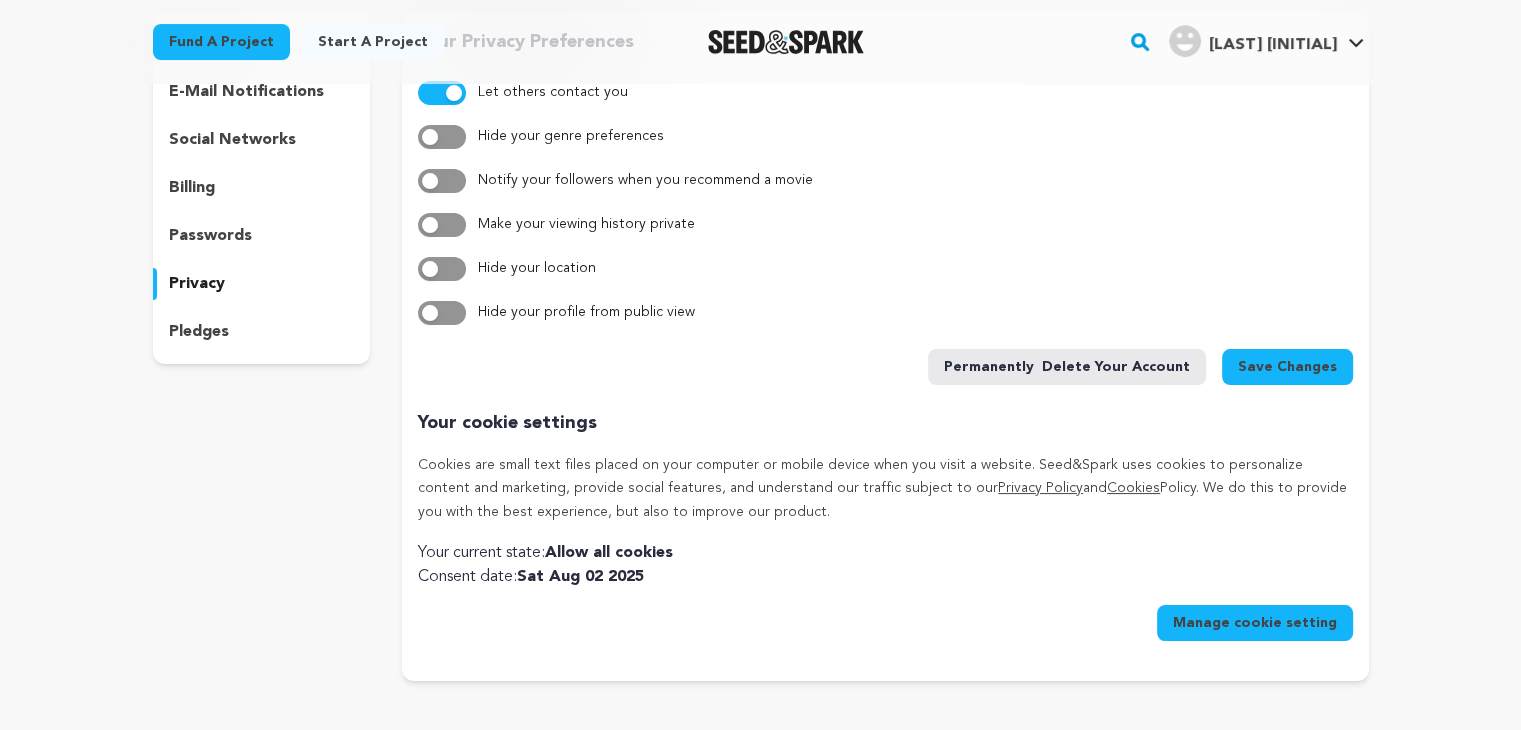 click on "pledges" at bounding box center [199, 332] 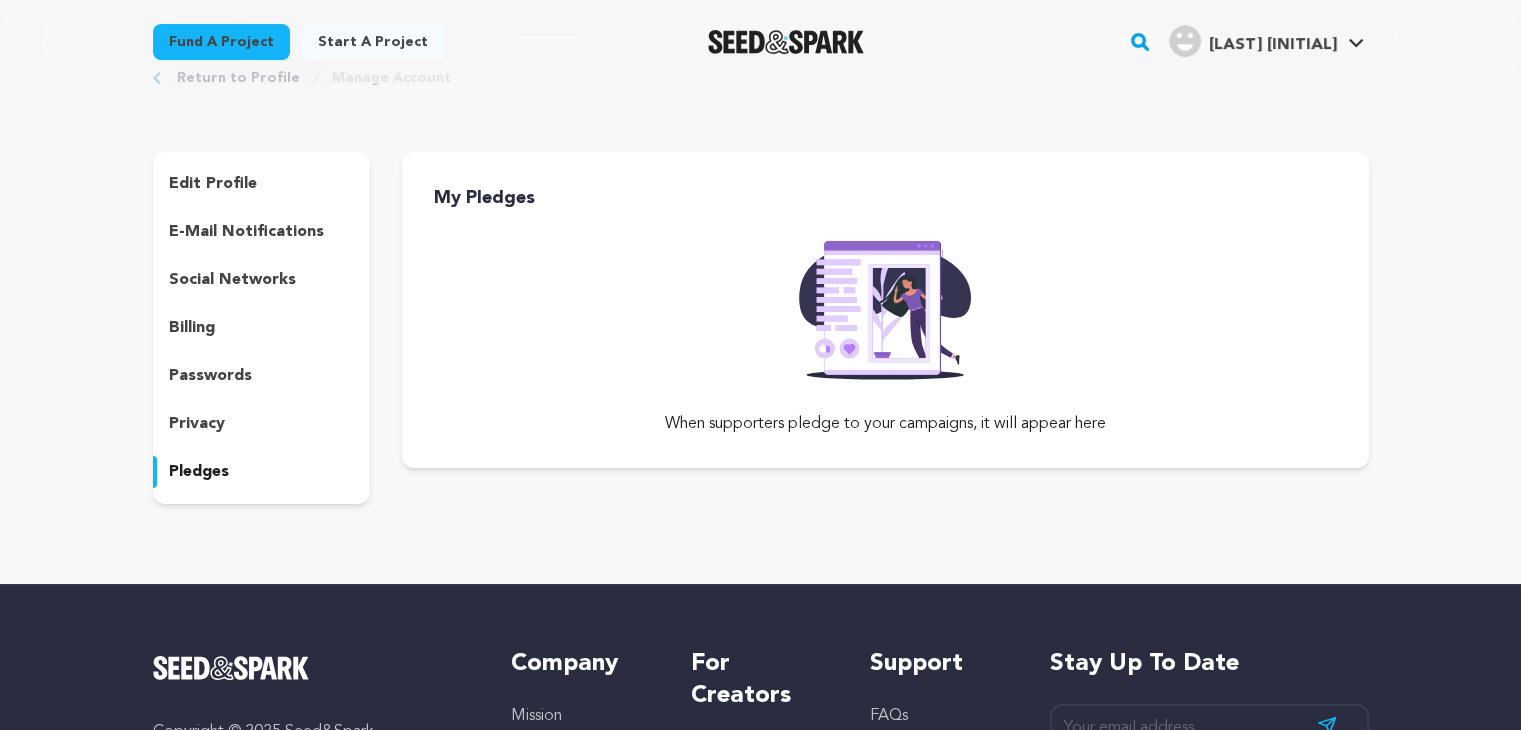 scroll, scrollTop: 52, scrollLeft: 0, axis: vertical 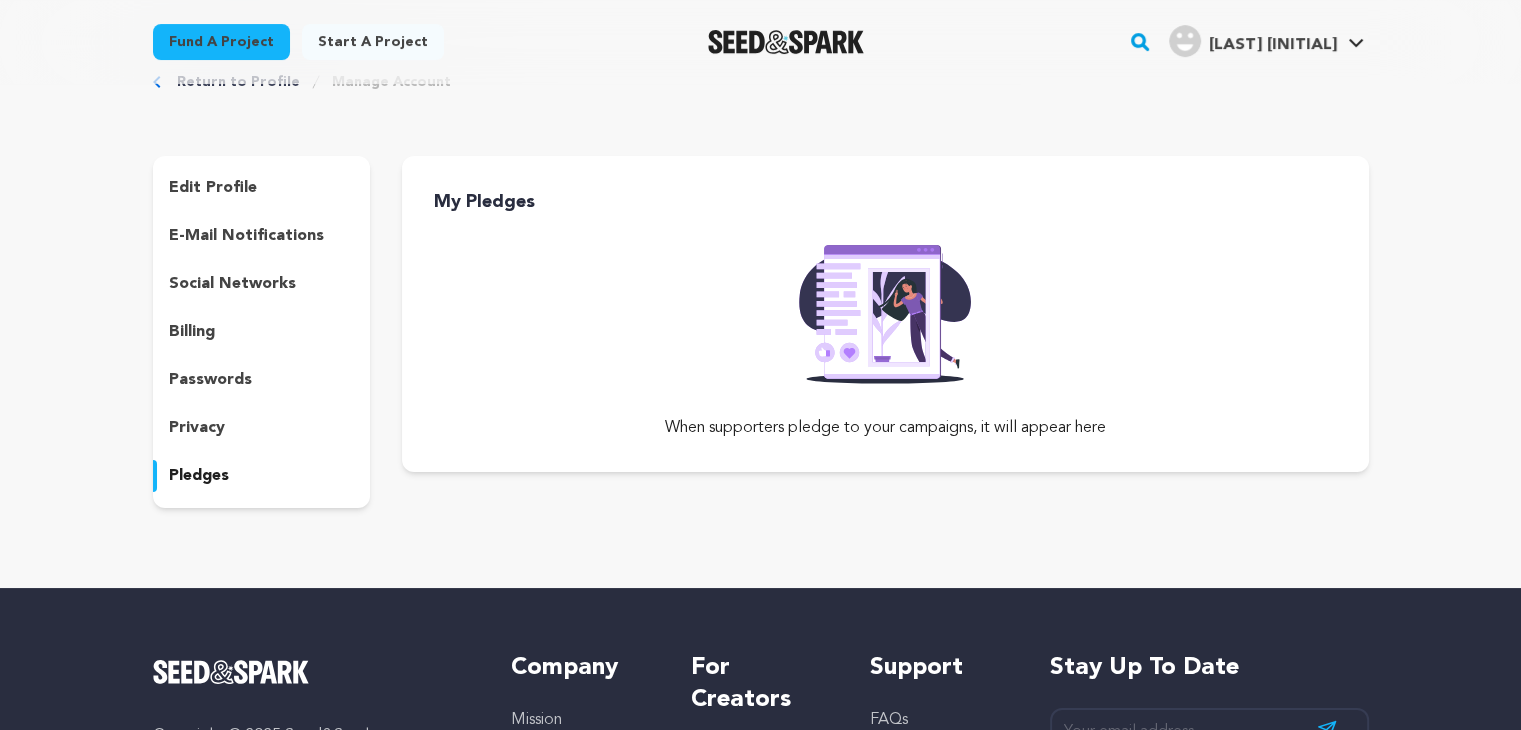 click on "edit profile" at bounding box center (213, 188) 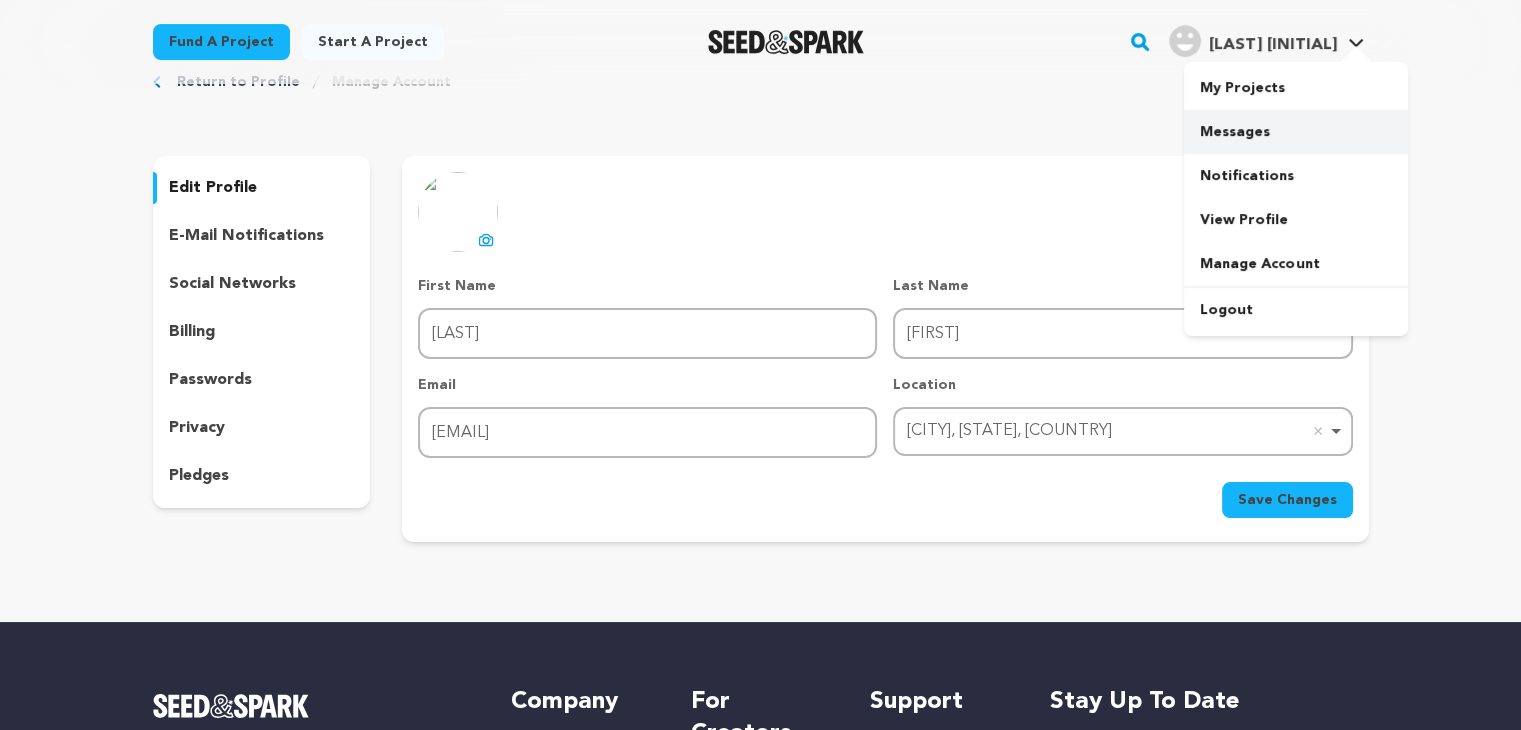click on "Messages" at bounding box center [1296, 132] 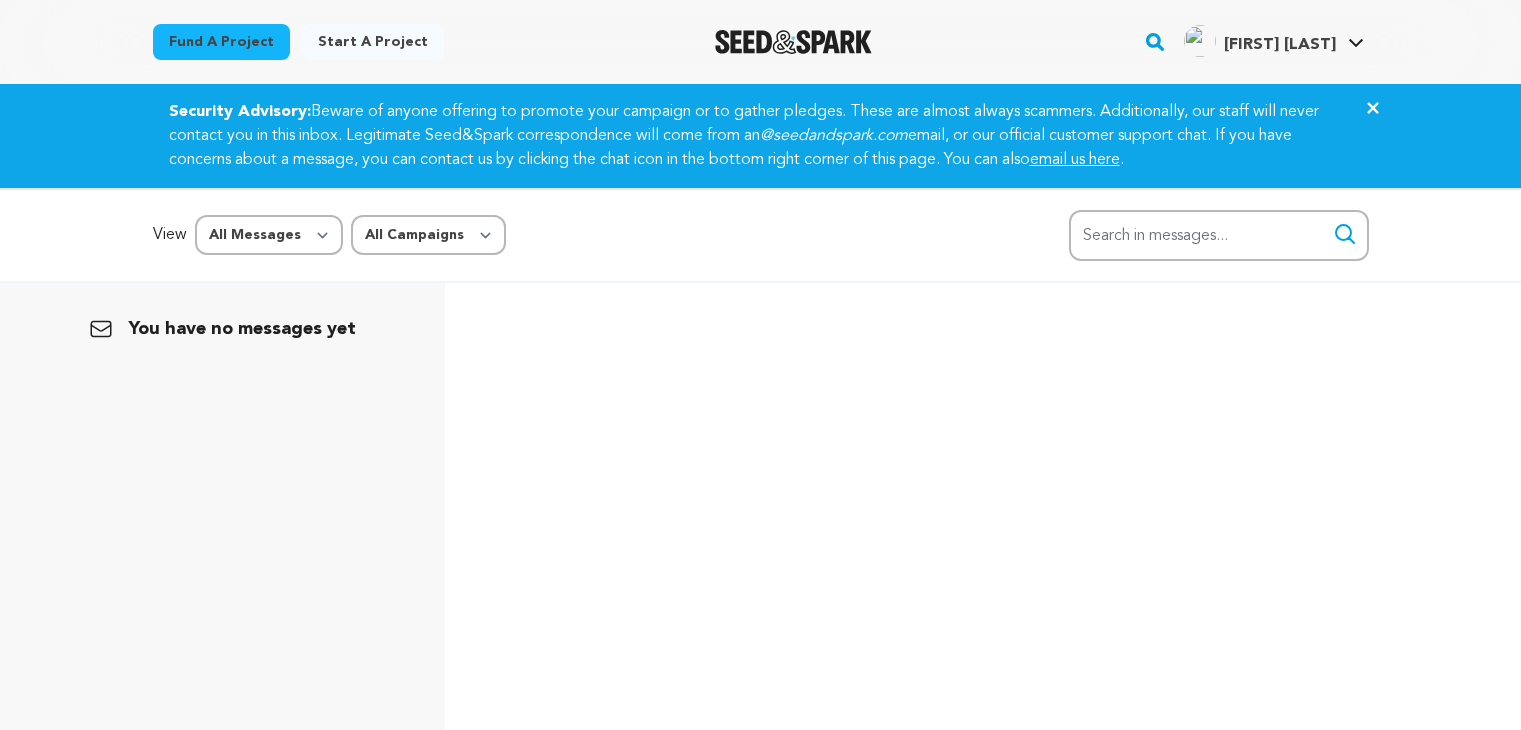 scroll, scrollTop: 0, scrollLeft: 0, axis: both 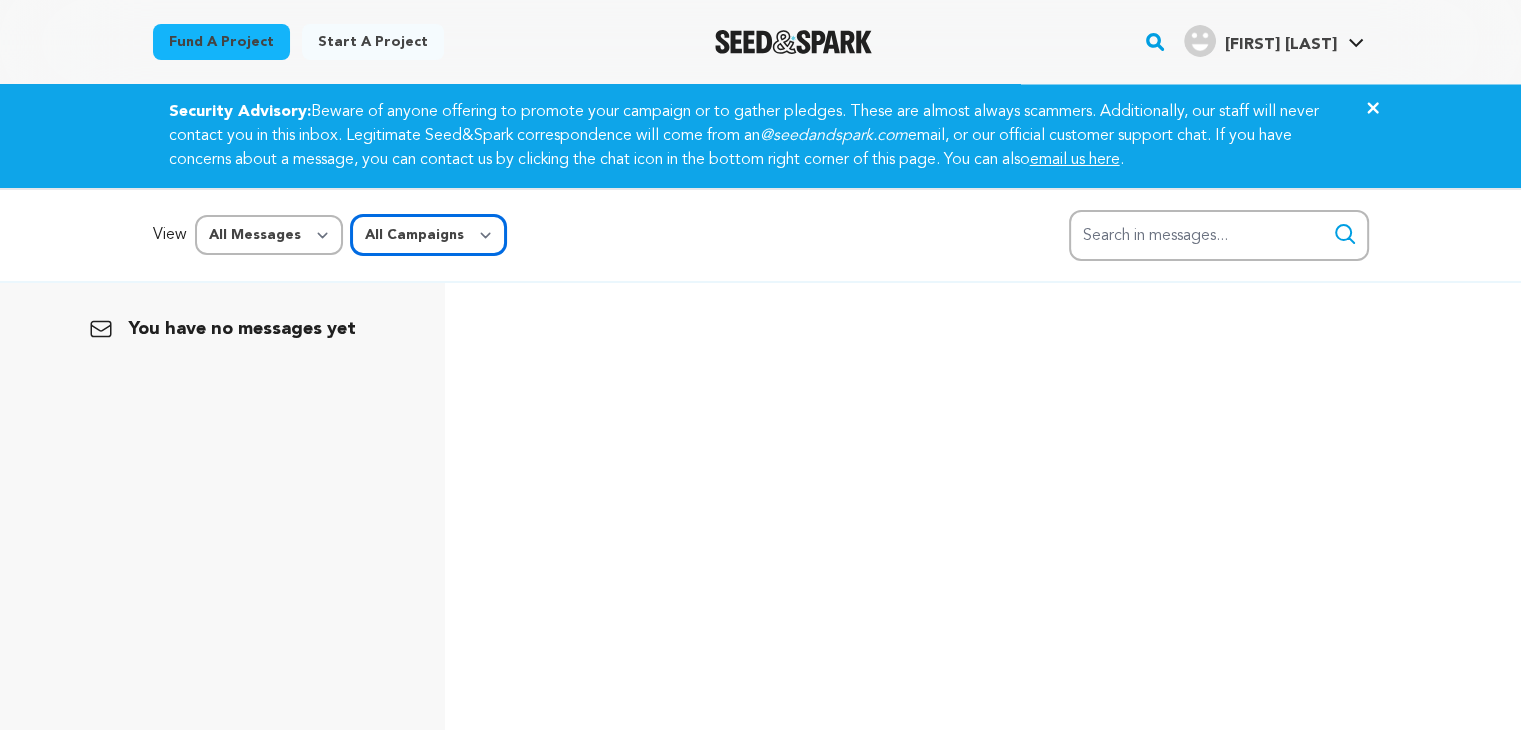 click on "All Campaigns" at bounding box center [428, 235] 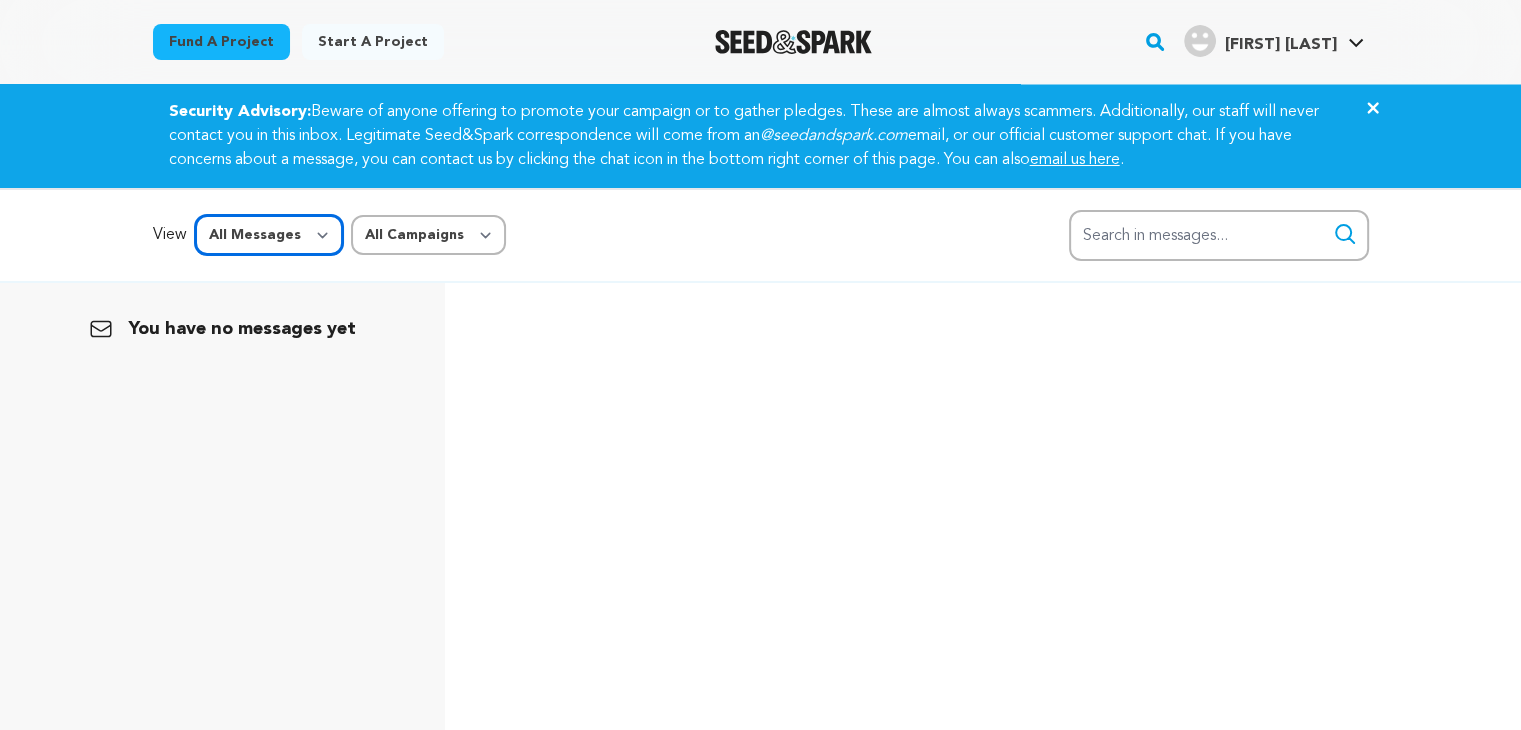 click on "All Messages
Starred
Unread" at bounding box center [269, 235] 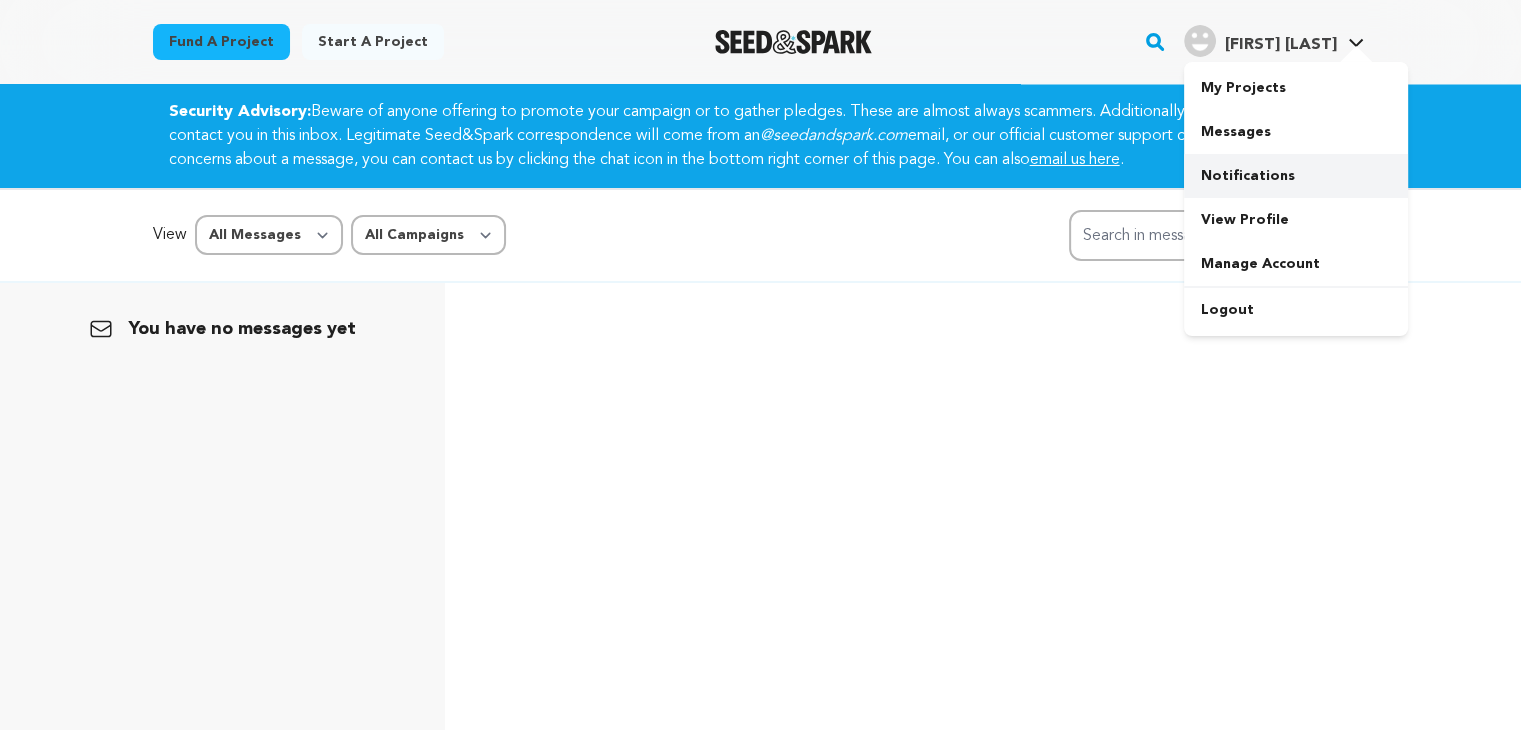 click on "Notifications" at bounding box center [1296, 176] 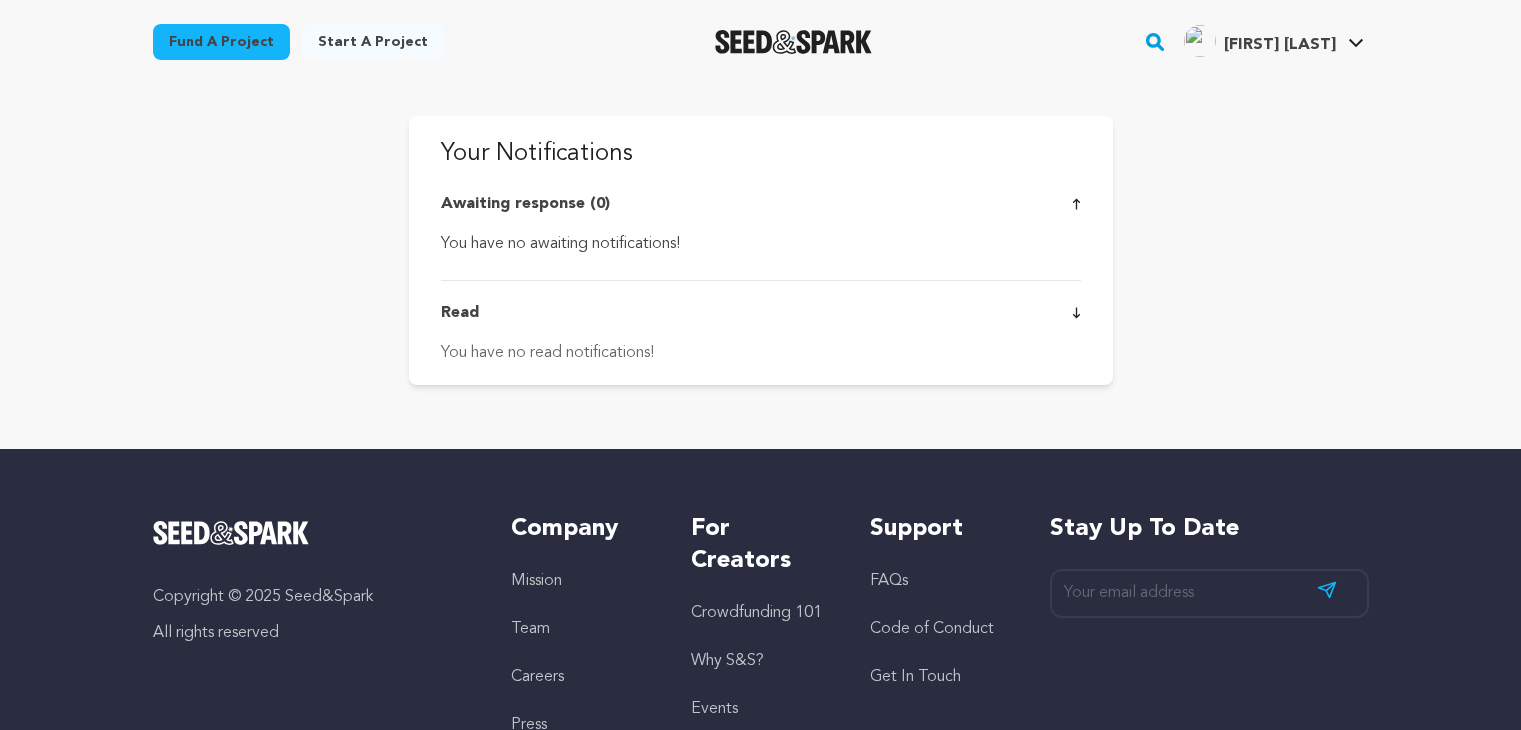 scroll, scrollTop: 0, scrollLeft: 0, axis: both 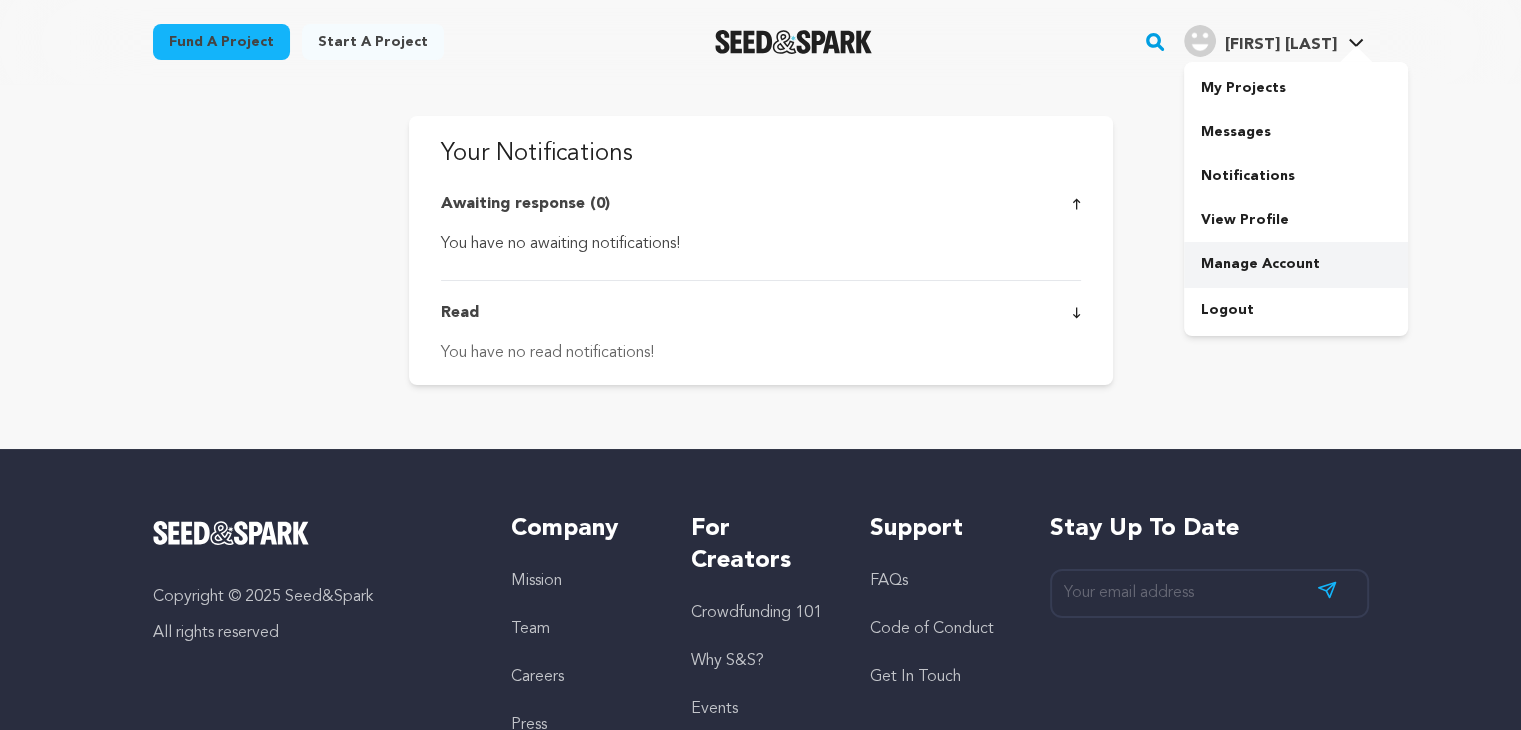 click on "Manage Account" at bounding box center [1296, 264] 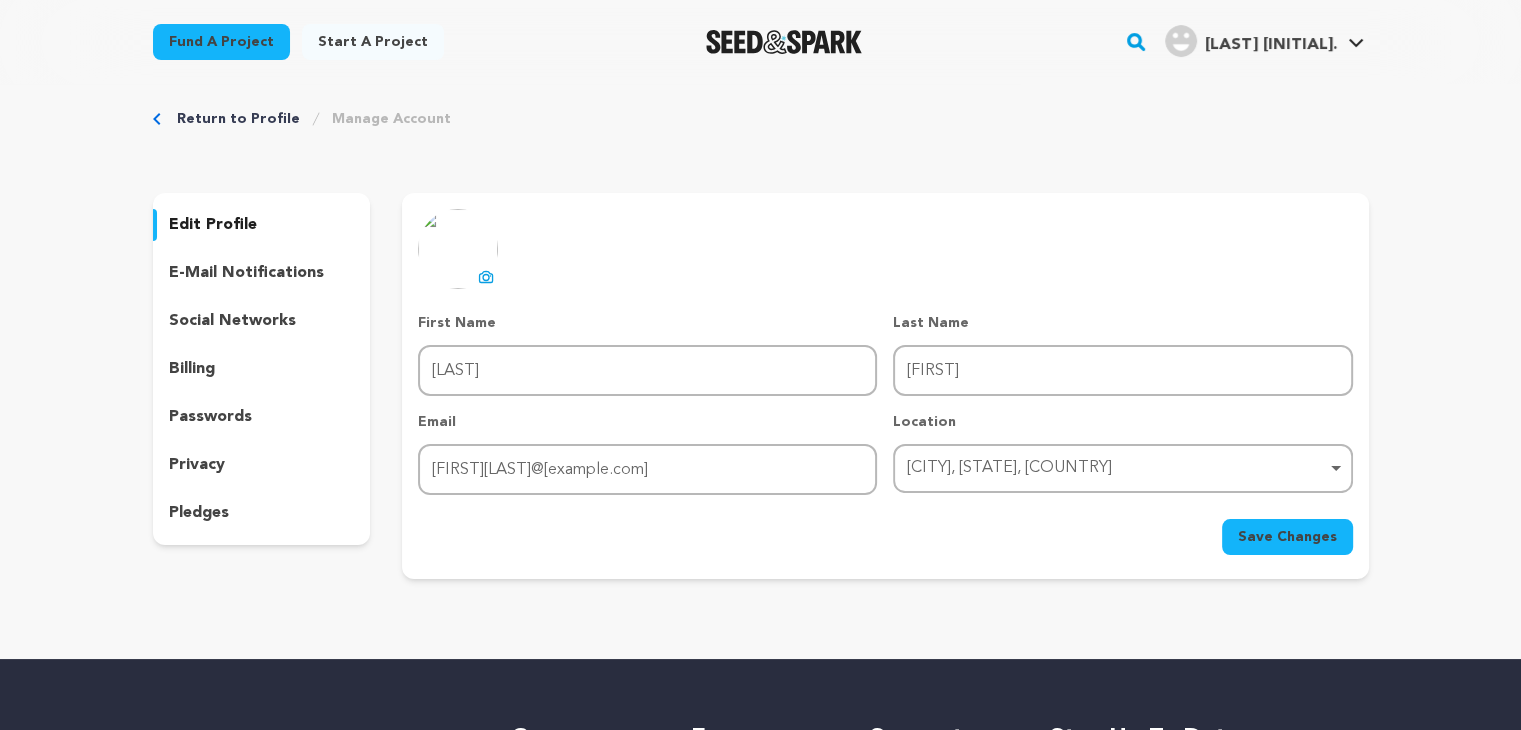 scroll, scrollTop: 0, scrollLeft: 0, axis: both 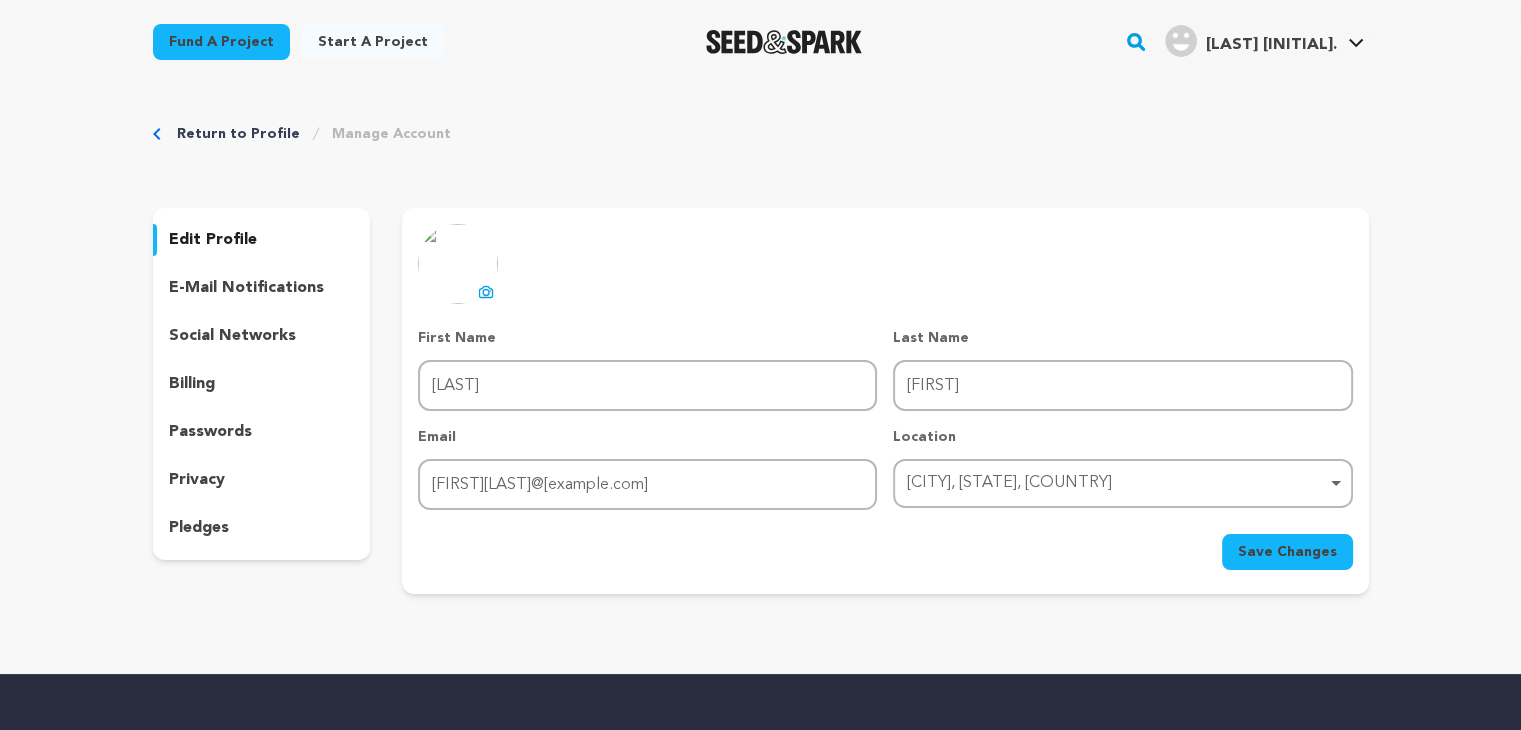 click on "Start a project" at bounding box center [373, 42] 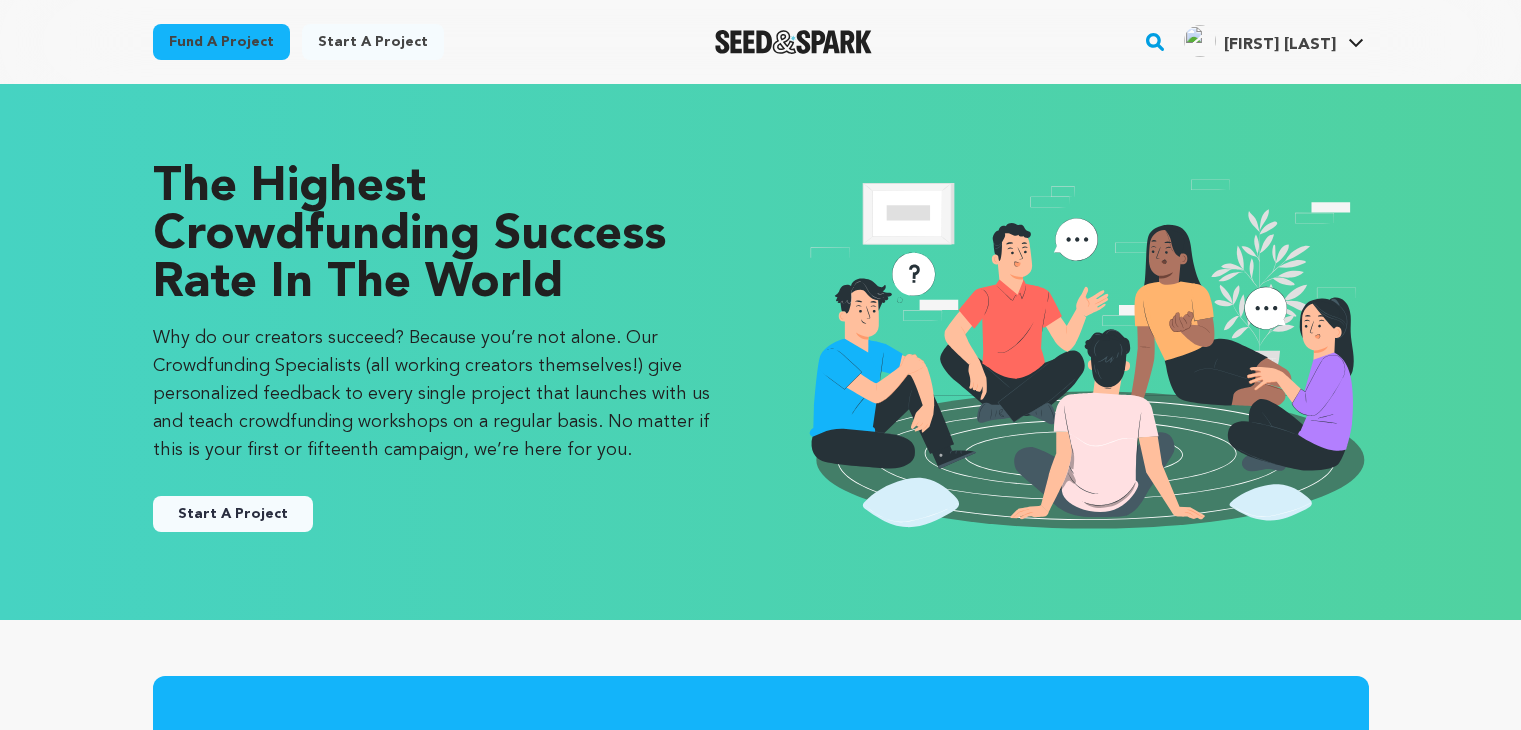 scroll, scrollTop: 0, scrollLeft: 0, axis: both 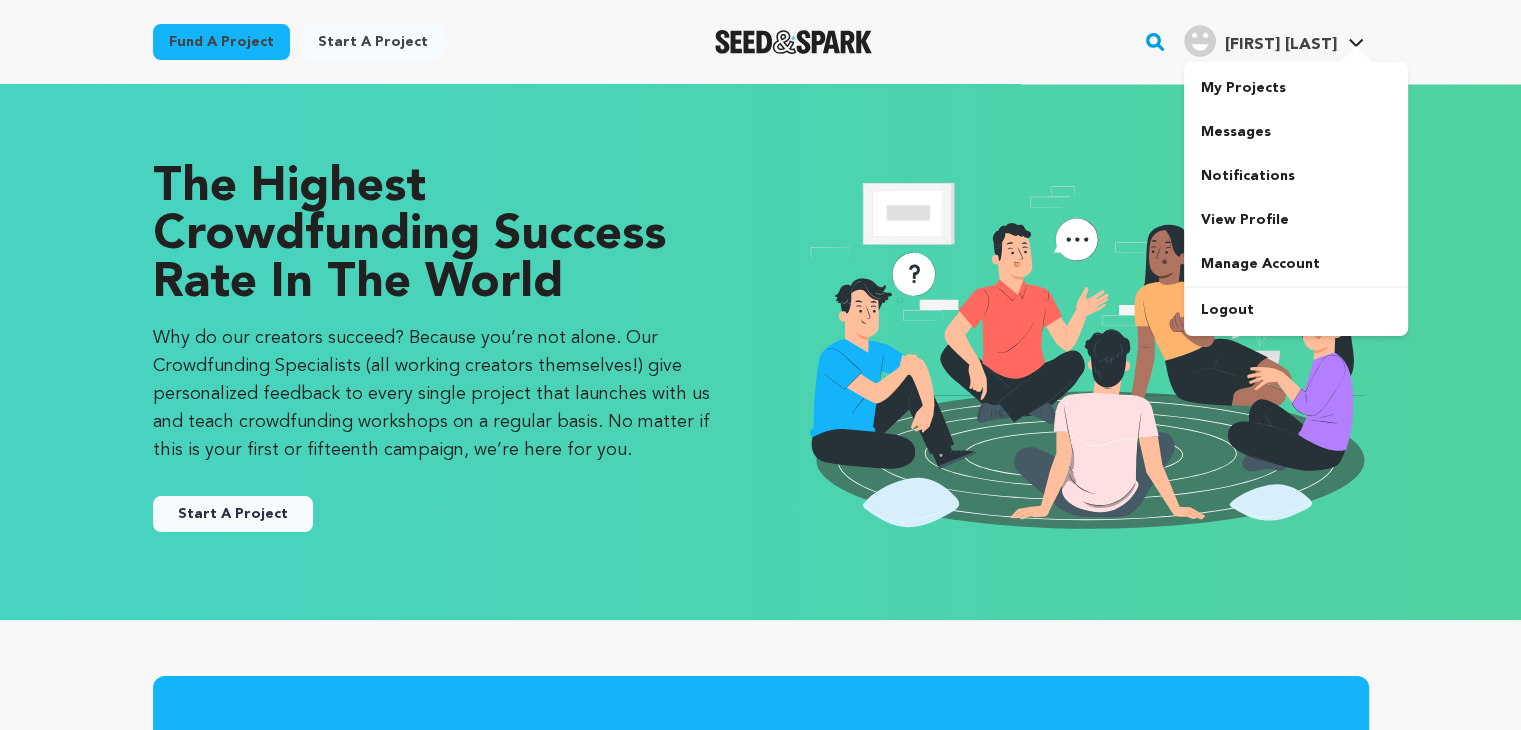 click on "[FIRST] [LAST]" at bounding box center [1280, 45] 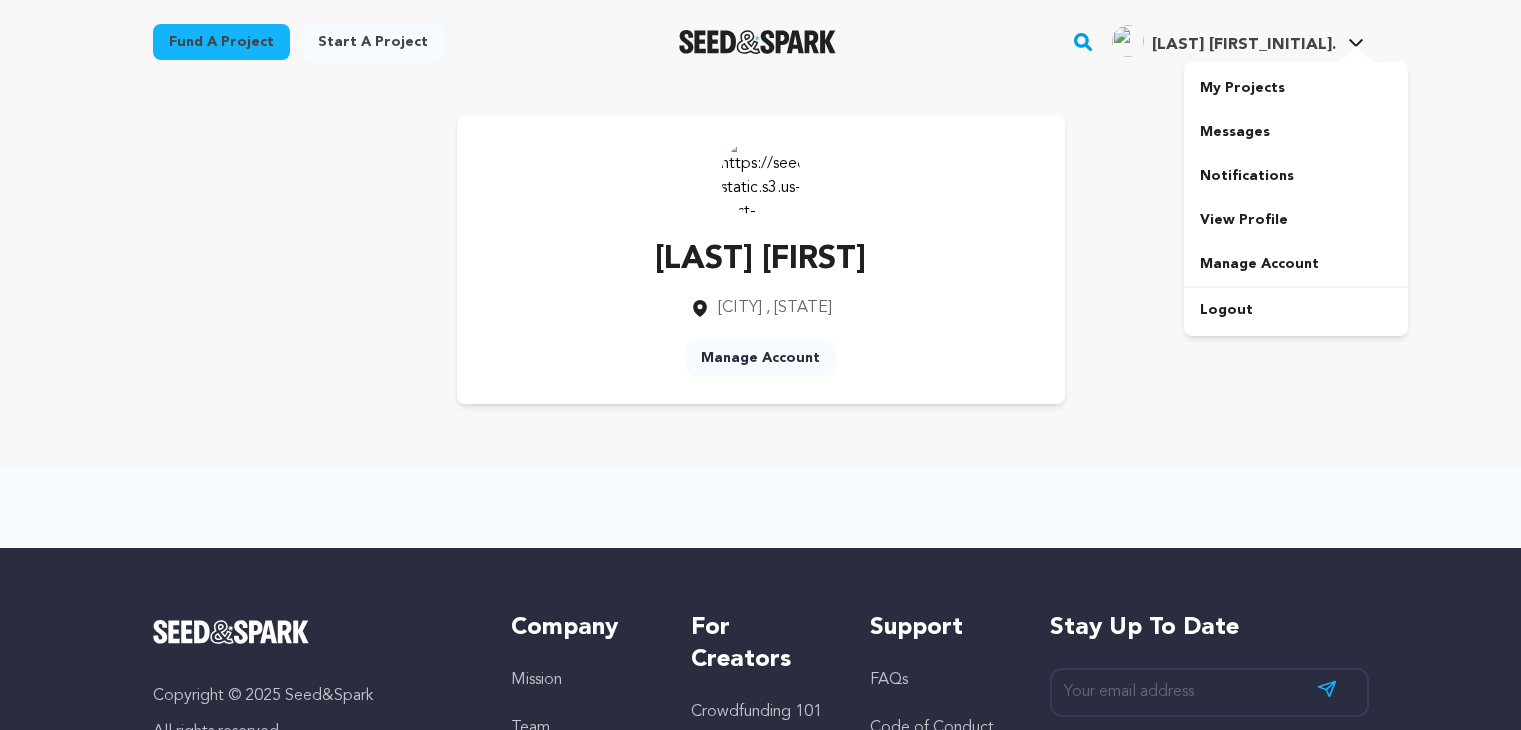 scroll, scrollTop: 0, scrollLeft: 0, axis: both 